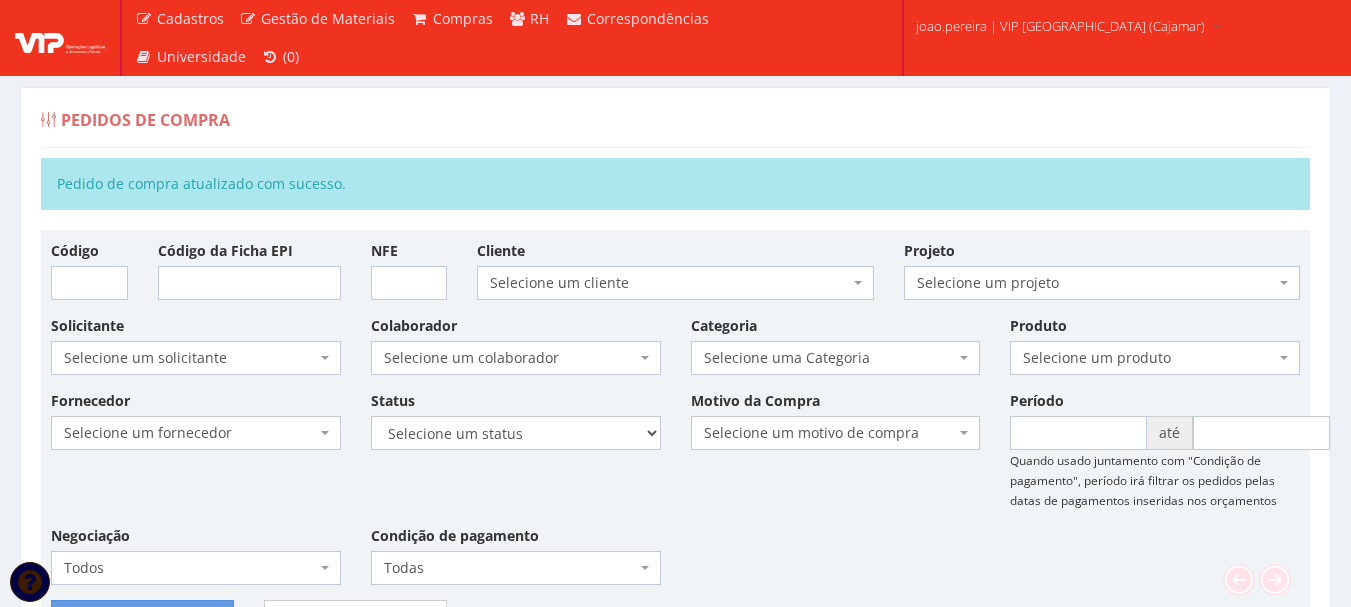 scroll, scrollTop: 0, scrollLeft: 0, axis: both 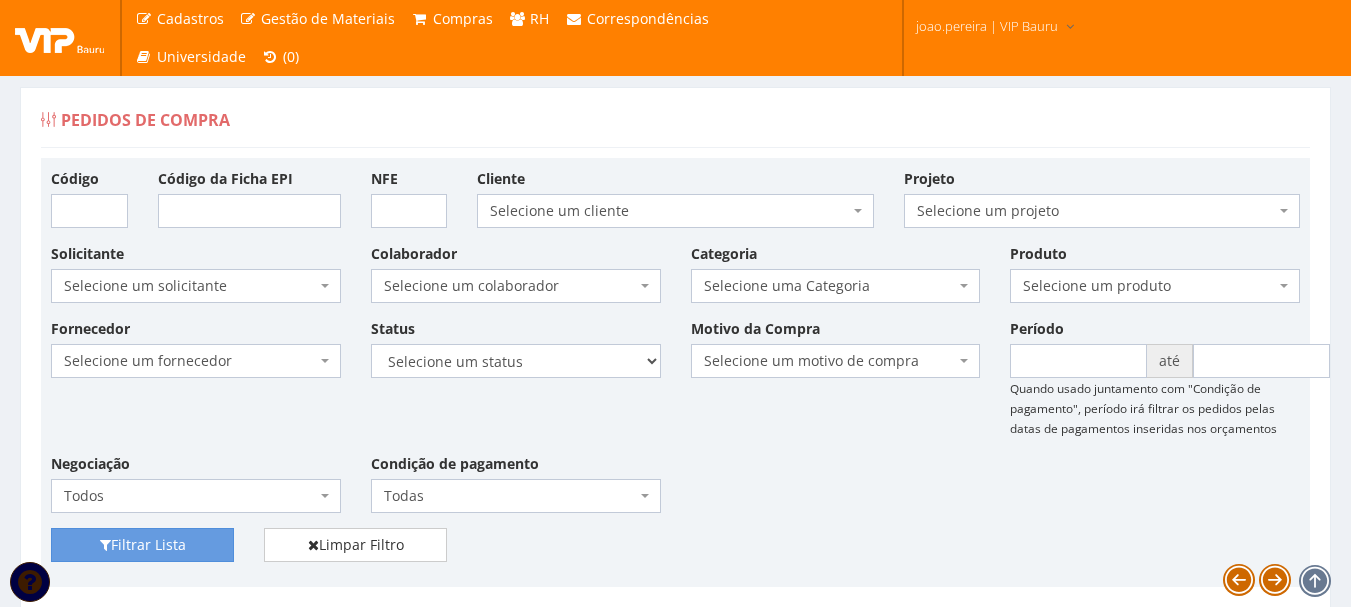 click on "Cliente
Selecione um cliente Ambev S/A - Ambev S/A Ardagh - Latas de Alumínio do Brasil - Latas Industria de Embalagens de Aluminio do Brasil Ltda. Ball Embalagens - Ball Beverage Can South America Cacau Show - I.B.A.C. Industria Brasileira de Alimentos e Chocolates Ltda. Crown Embalagens - Crown Embalagens Metalicas da Amazônia S/A Grupo VIP - Escritório Central - Vip Bauru Servicos e Locacao de Mao de Obra Ltda Mister Beef - Mister Beef Robson Artur Bertoncello Mister Beef  -  Compre Mais Alimentos Ltda - Compre Mais Alimentos Ltda Mister Beef - Compre Mais Alimentos Jaú - Mister Beef - Compre Mais Alimentos Jaú OMYA DO BRASIL - OMYA DO BRASIL IMPORTAÇÃO, EXPORTAÇÃO E COMÉRCIO DE MINERAIS LTDA VIP Serviços Gerais - VIP Serviços Gerais LTDA EPP VLI Logistica - Ferrovia Centro-Atlântica S/A Selecione um cliente" at bounding box center [675, 198] 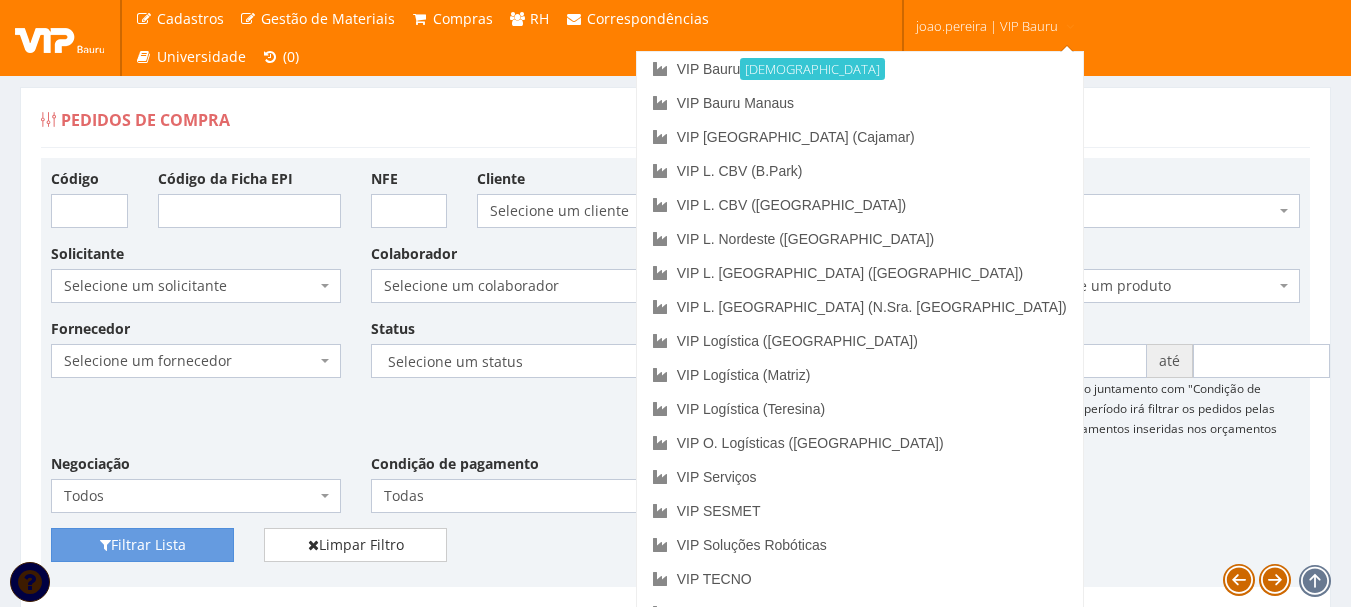 click on "joao.pereira | VIP Bauru" at bounding box center [996, 24] 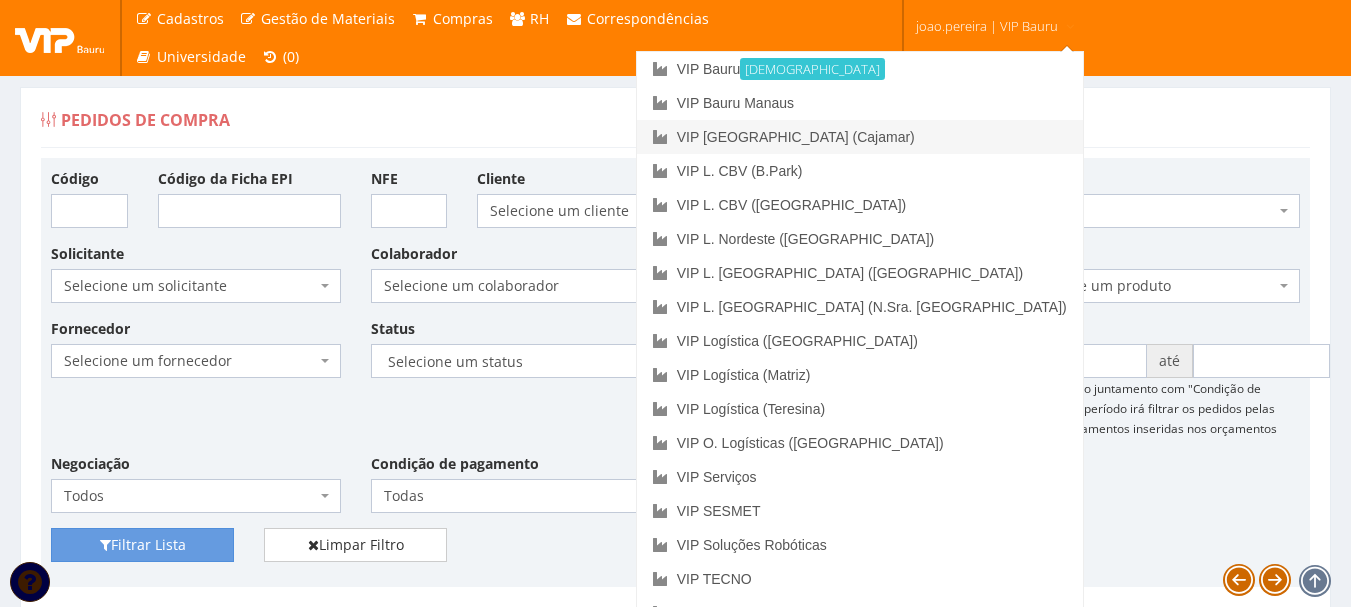 click on "VIP [GEOGRAPHIC_DATA] (Cajamar)" at bounding box center [860, 137] 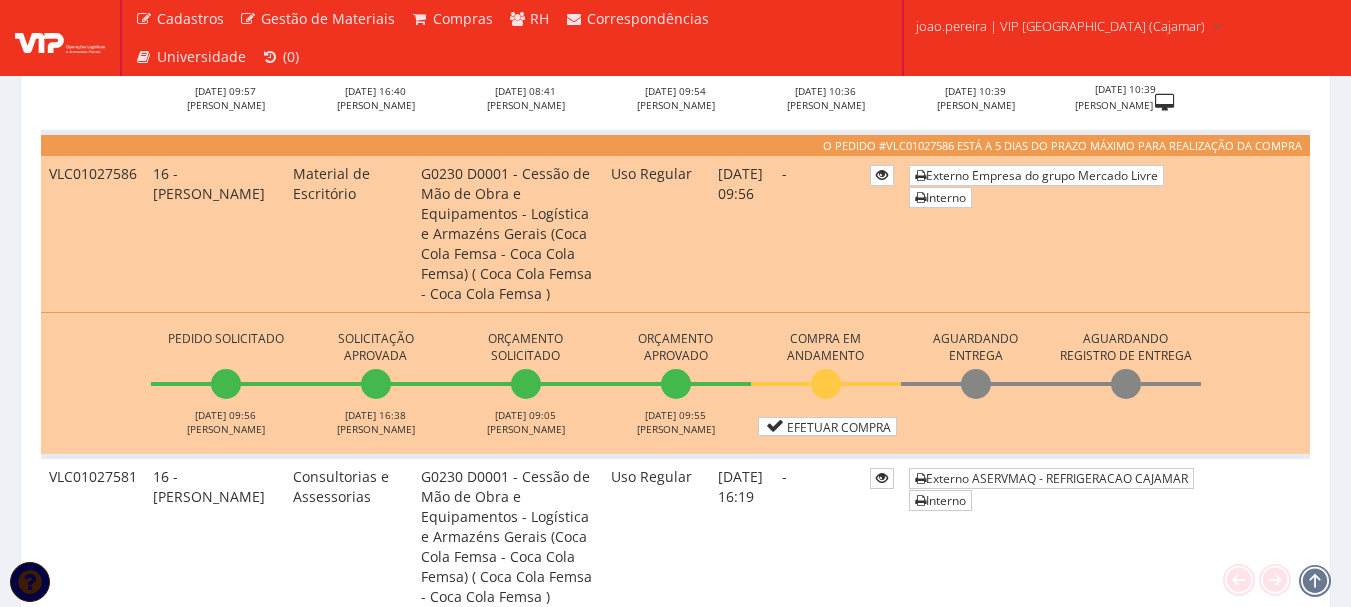 scroll, scrollTop: 900, scrollLeft: 0, axis: vertical 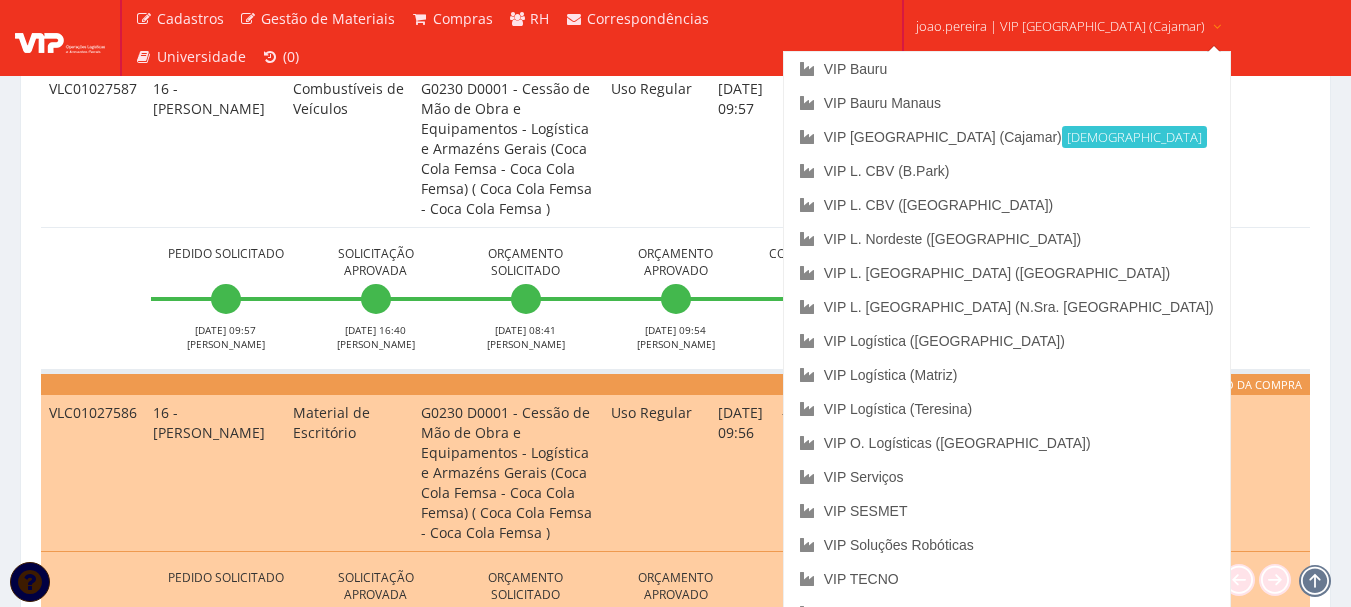 click on "joao.pereira | VIP [GEOGRAPHIC_DATA] (Cajamar)" at bounding box center (1069, 24) 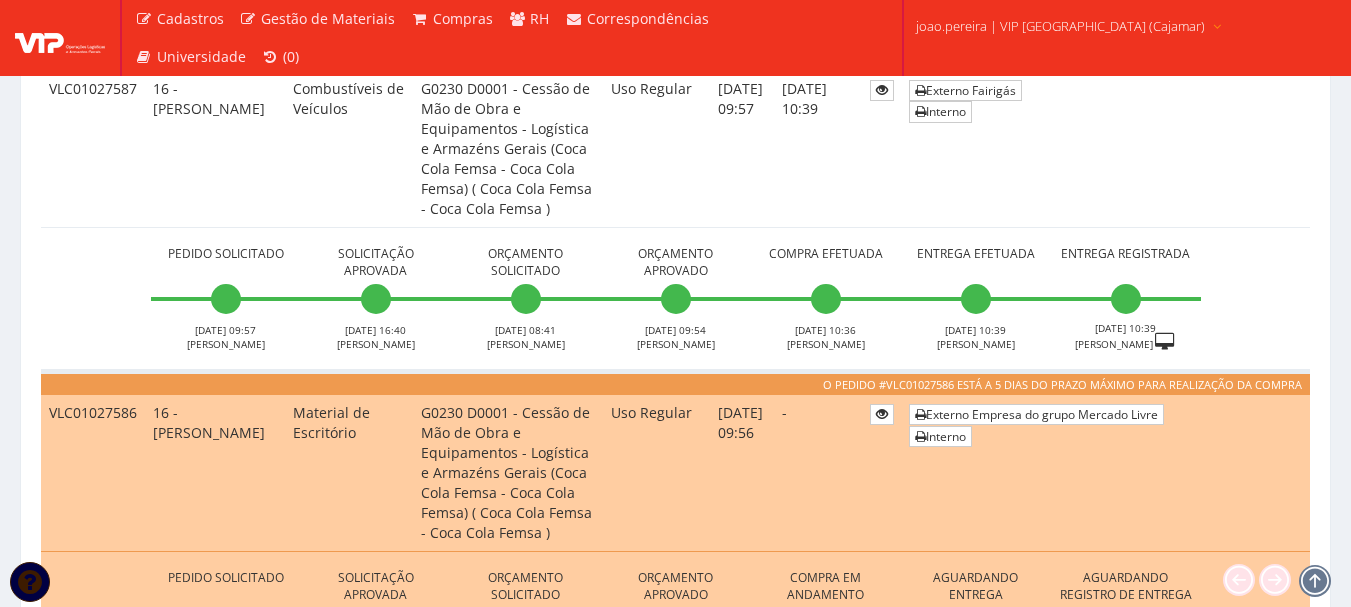 click on "joao.pereira | VIP [GEOGRAPHIC_DATA] (Cajamar)" at bounding box center (1069, 24) 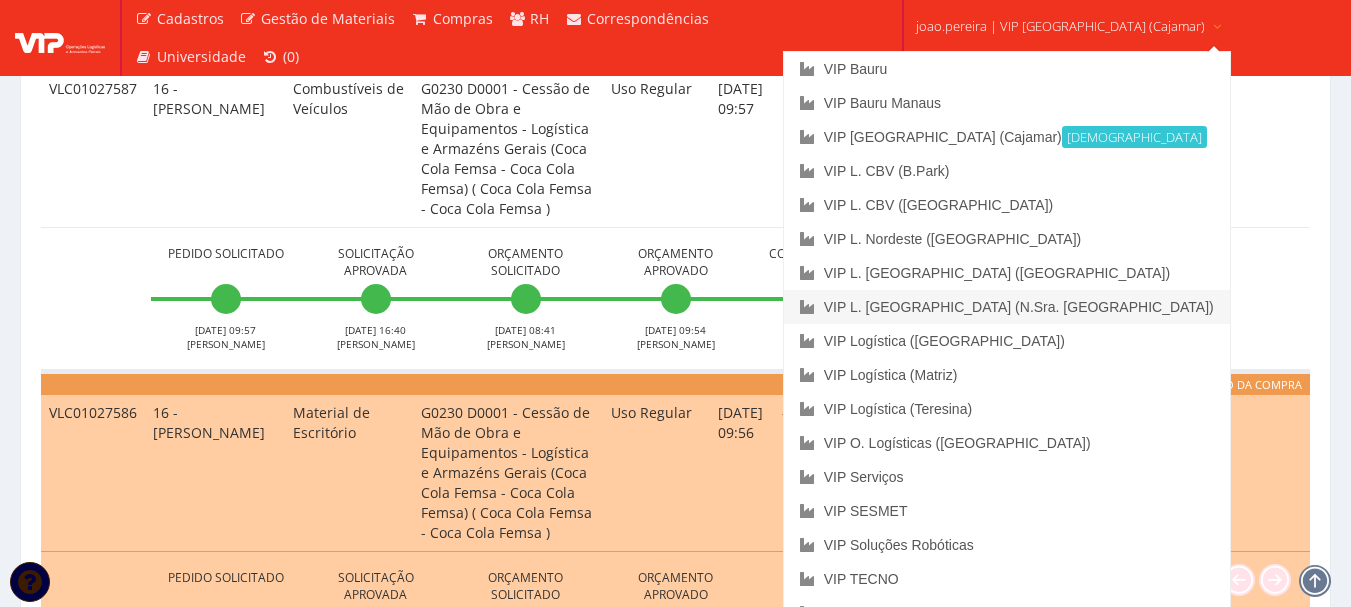 click on "VIP L. [GEOGRAPHIC_DATA] (N.Sra. [GEOGRAPHIC_DATA])" at bounding box center [1007, 307] 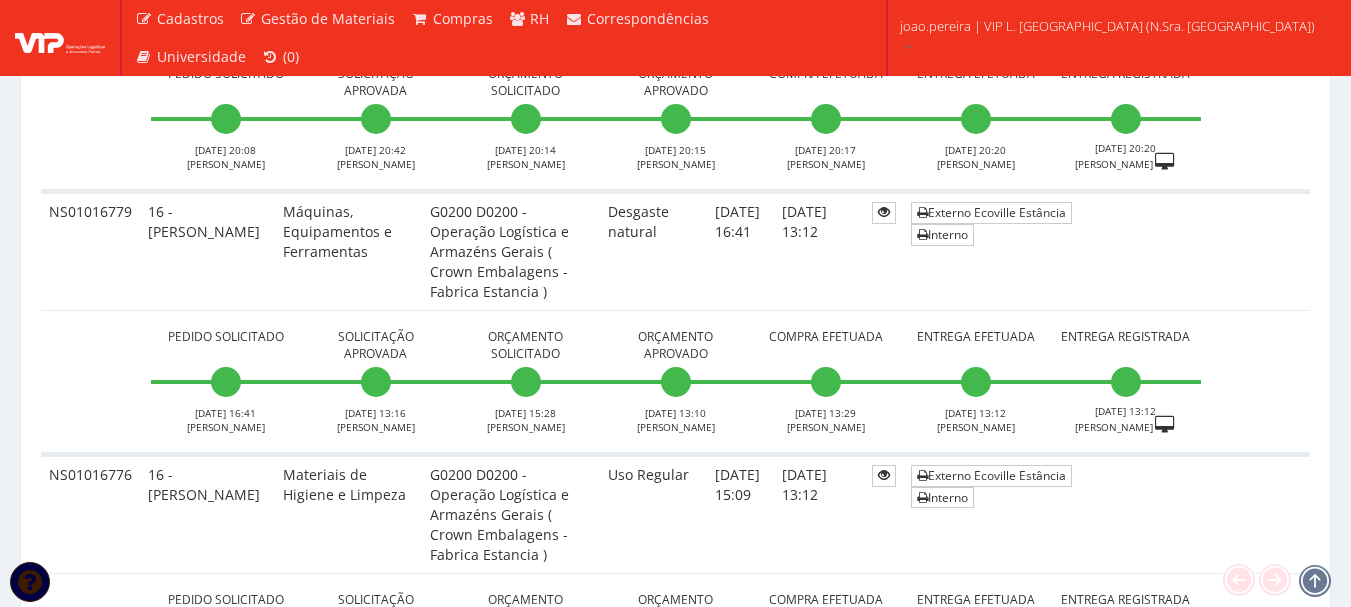 scroll, scrollTop: 600, scrollLeft: 0, axis: vertical 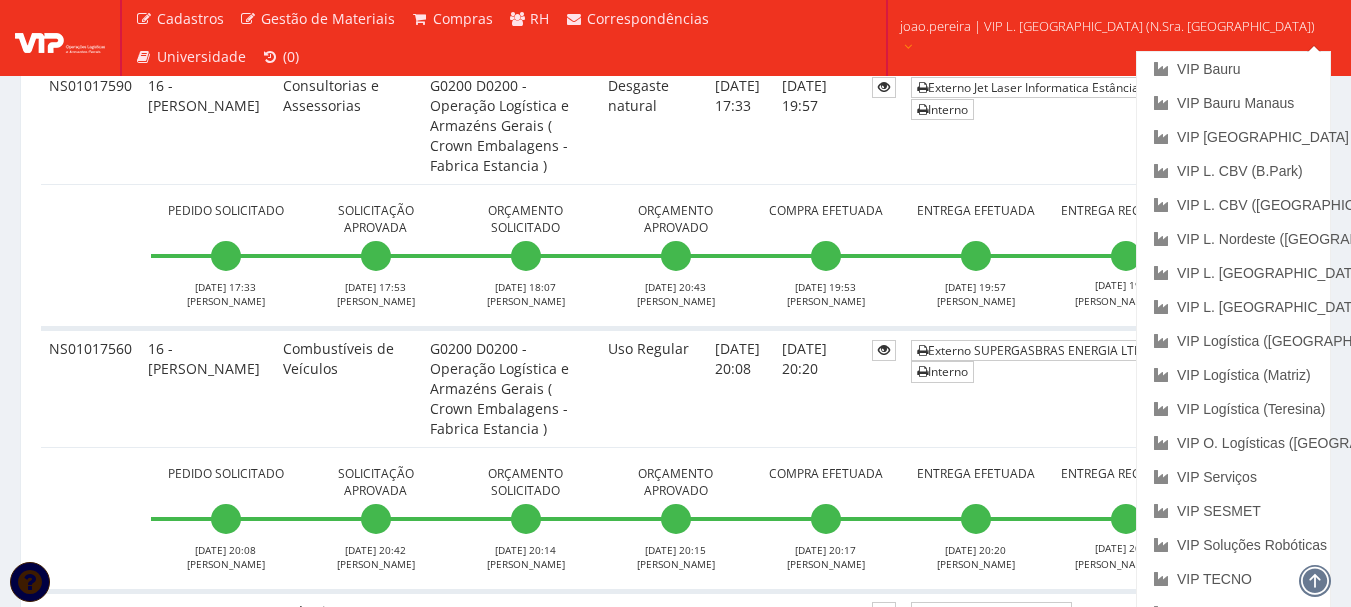 click on "joao.pereira | VIP L. Sergipe (N.Sra. Socorro)" at bounding box center (1107, 26) 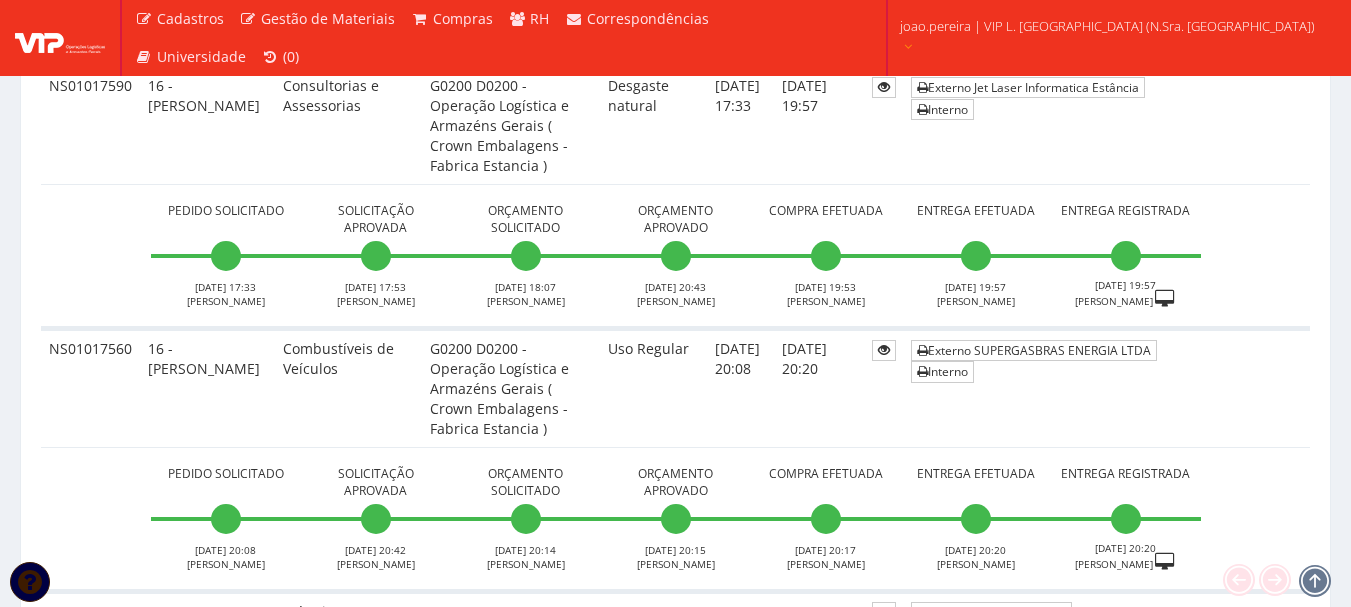 click on "joao.pereira | VIP L. Sergipe (N.Sra. Socorro)" at bounding box center [1107, 26] 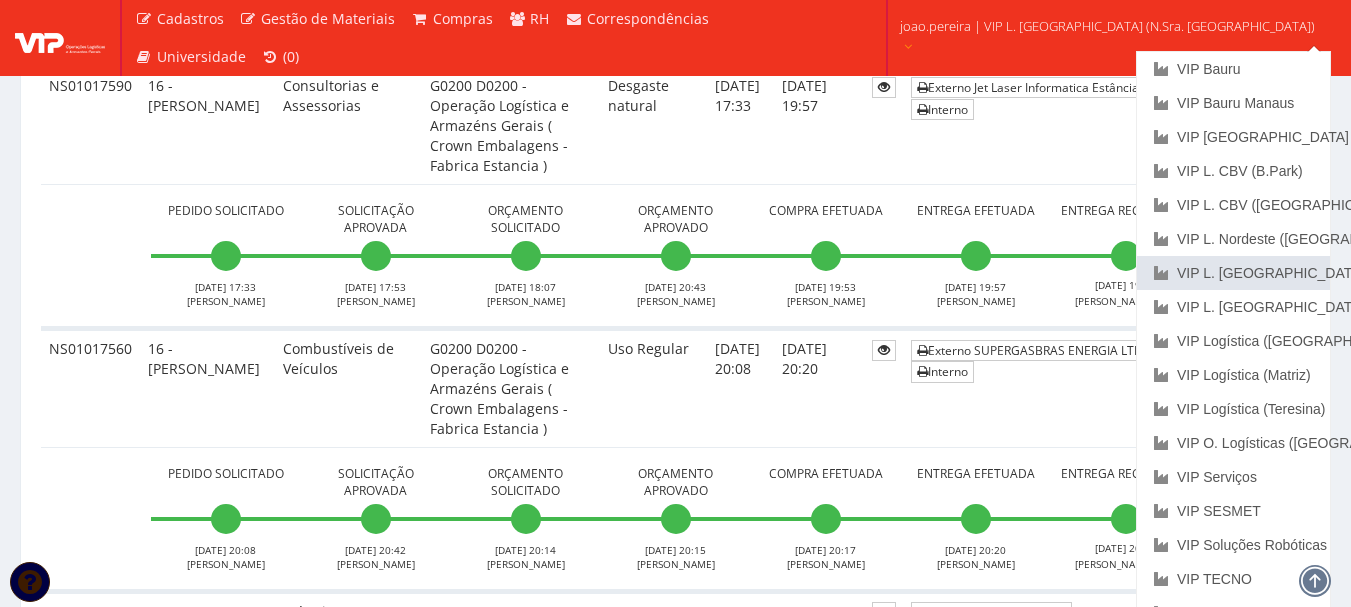 click on "VIP L. [GEOGRAPHIC_DATA] ([GEOGRAPHIC_DATA])" at bounding box center (1233, 273) 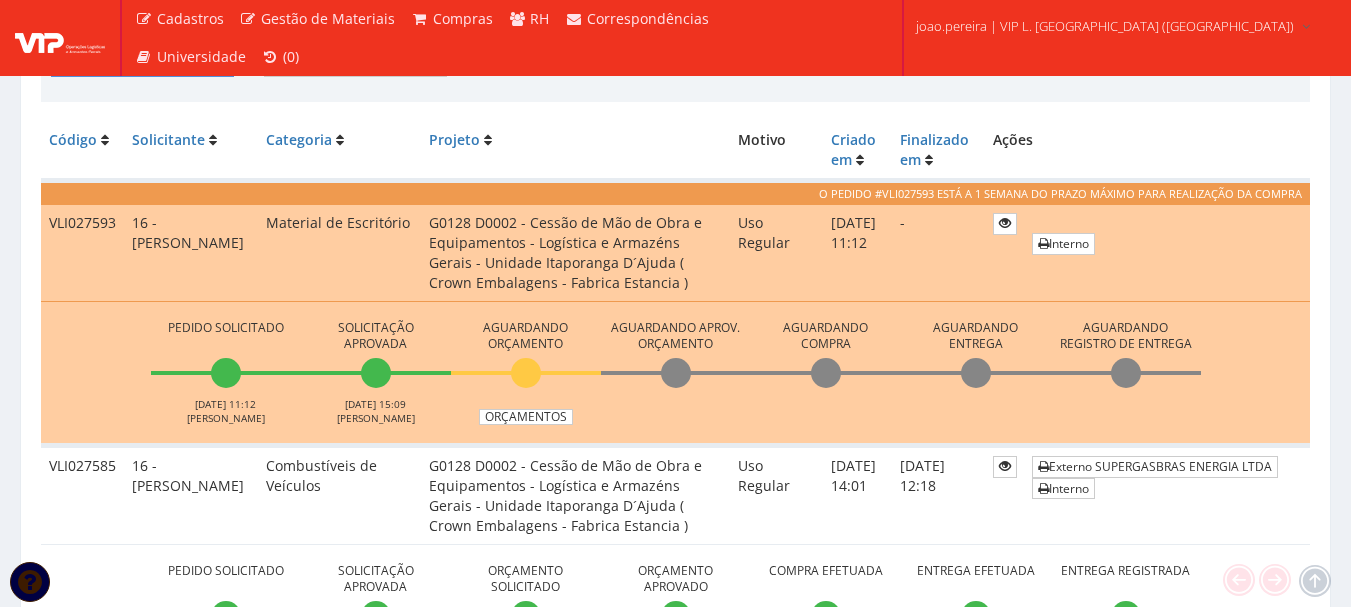 scroll, scrollTop: 500, scrollLeft: 0, axis: vertical 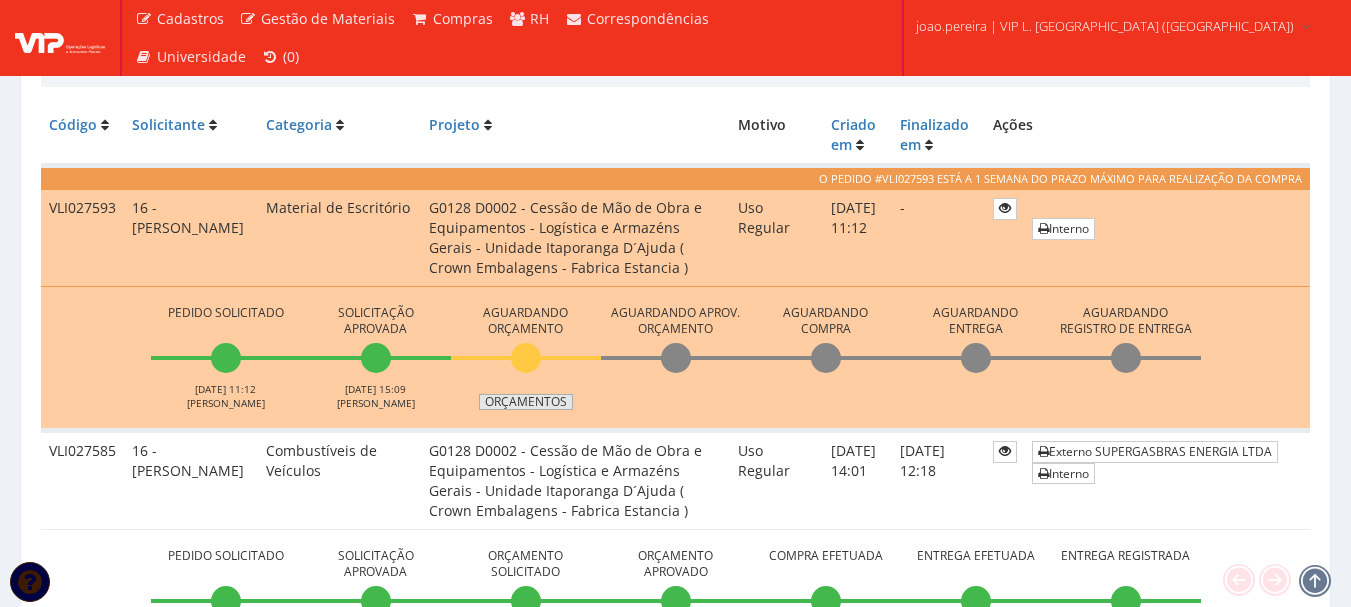 click on "Orçamentos" at bounding box center [526, 402] 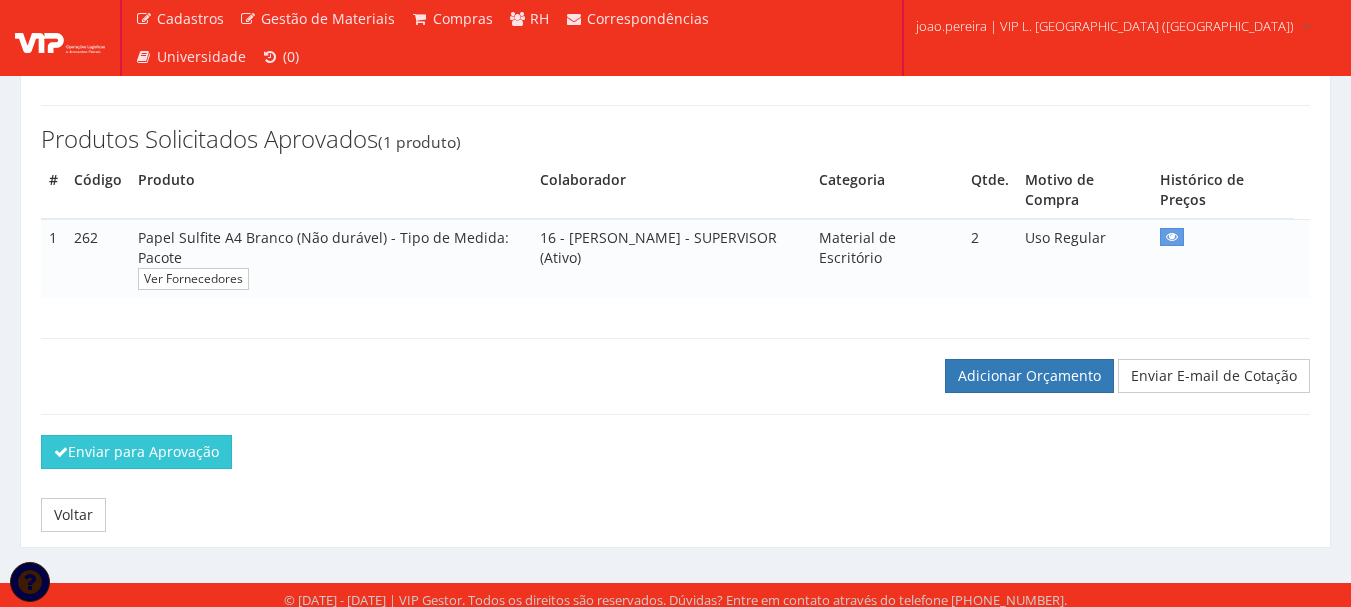 scroll, scrollTop: 282, scrollLeft: 0, axis: vertical 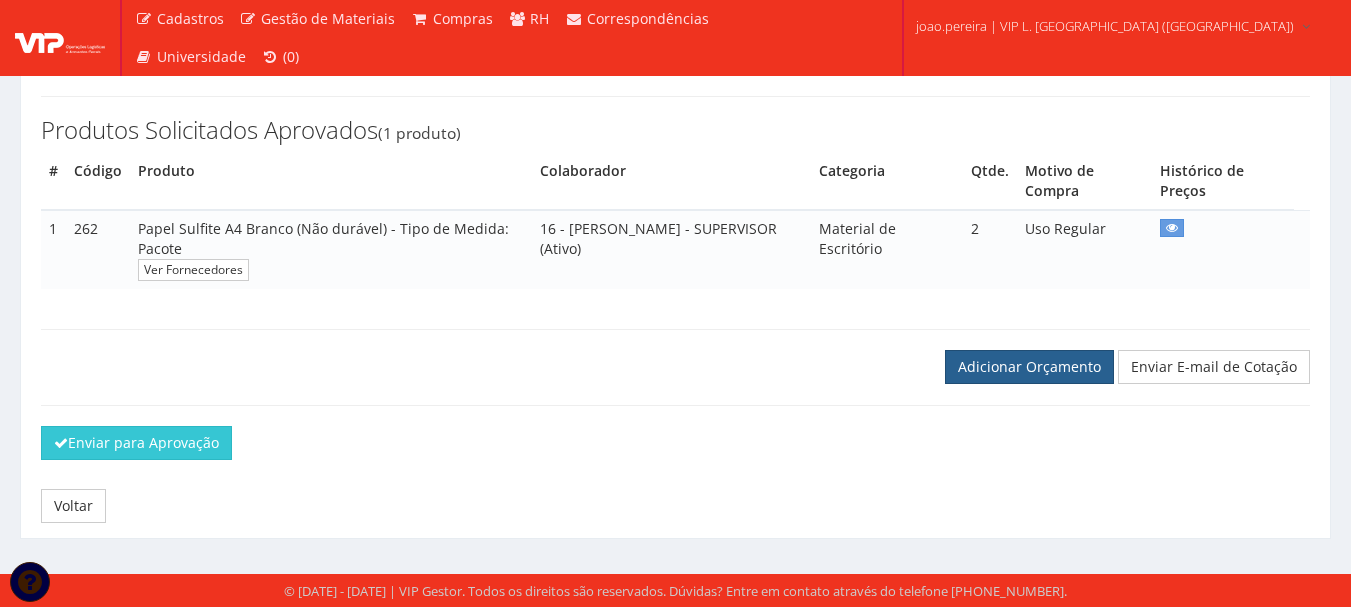 click on "Adicionar Orçamento" at bounding box center [1029, 367] 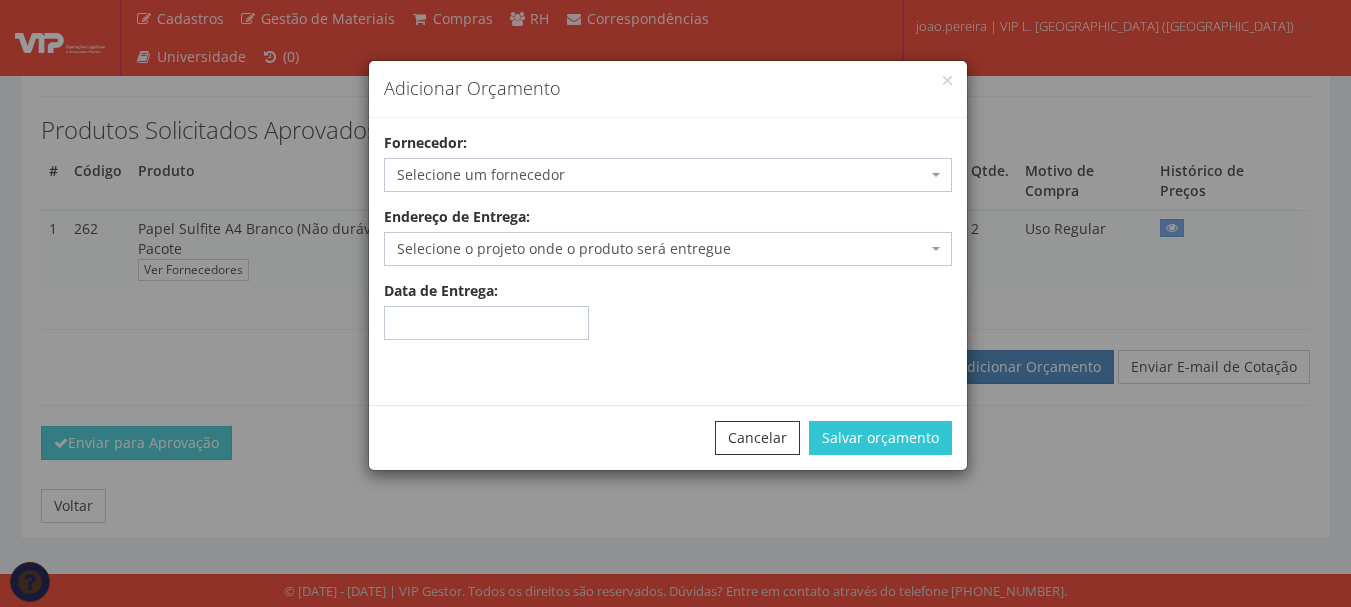 click on "Selecione um fornecedor" at bounding box center [668, 175] 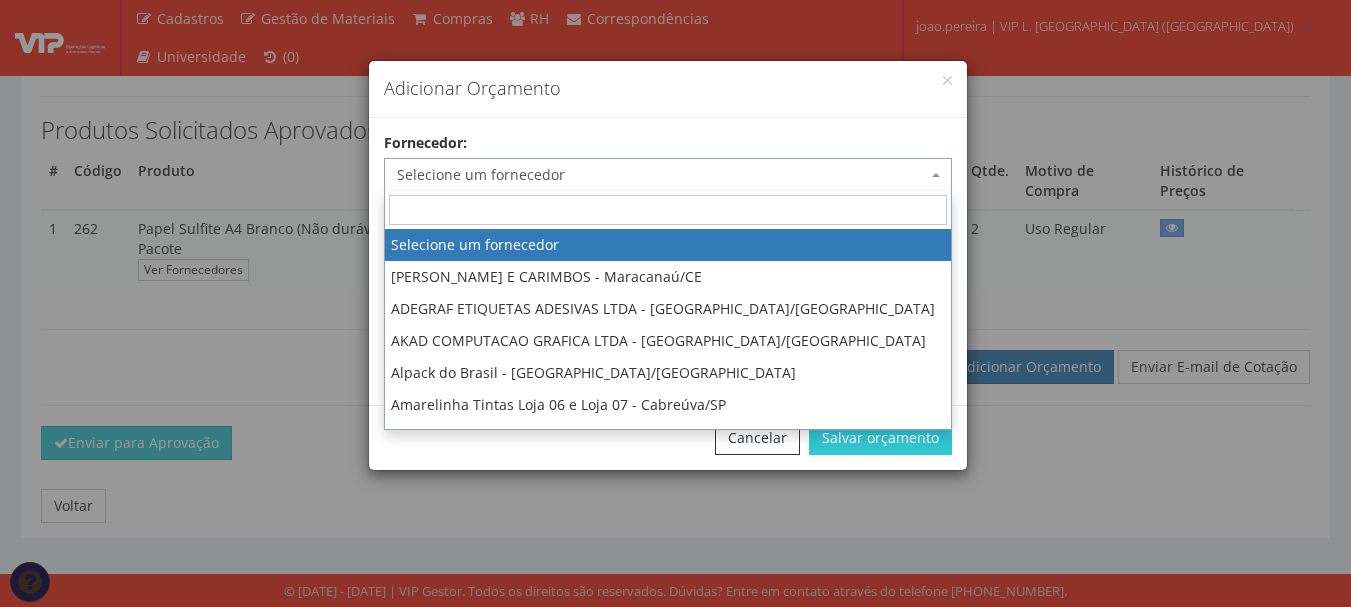 click at bounding box center (668, 210) 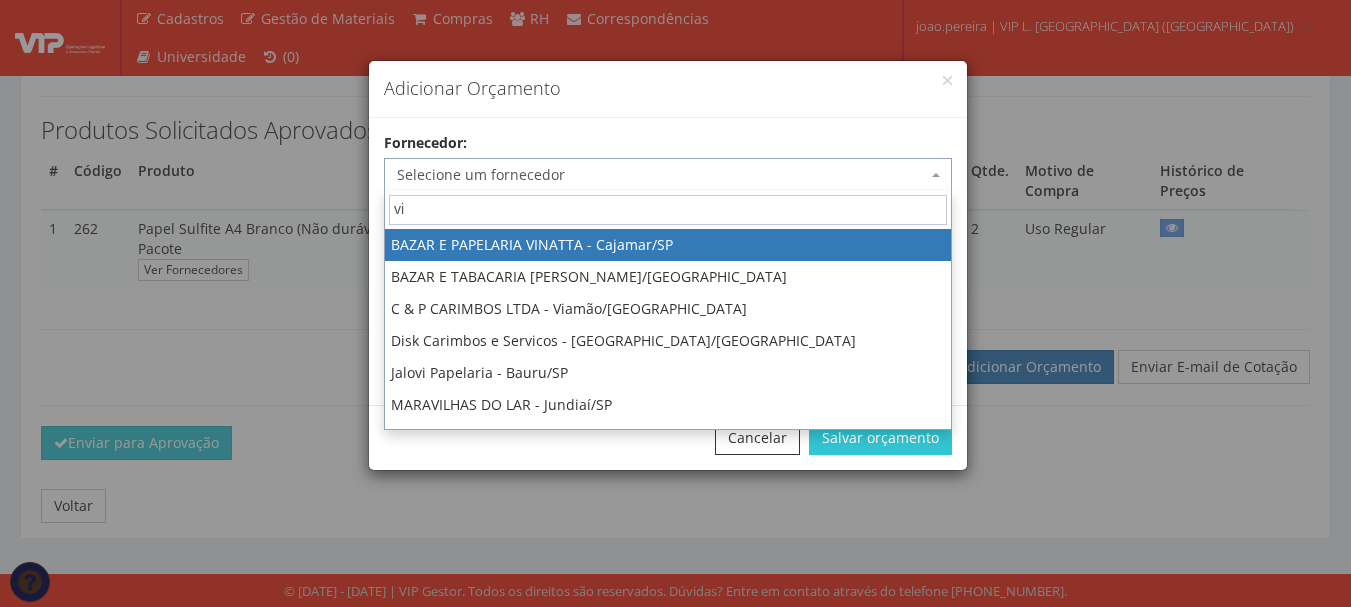 type on "vip" 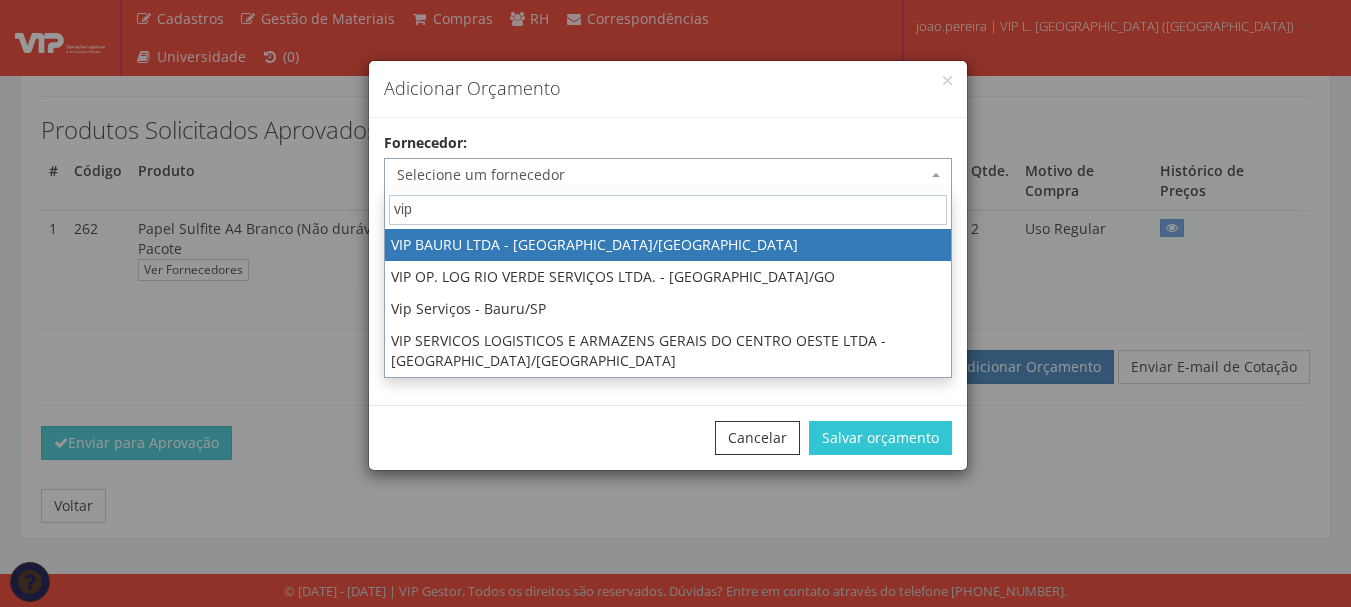select on "532" 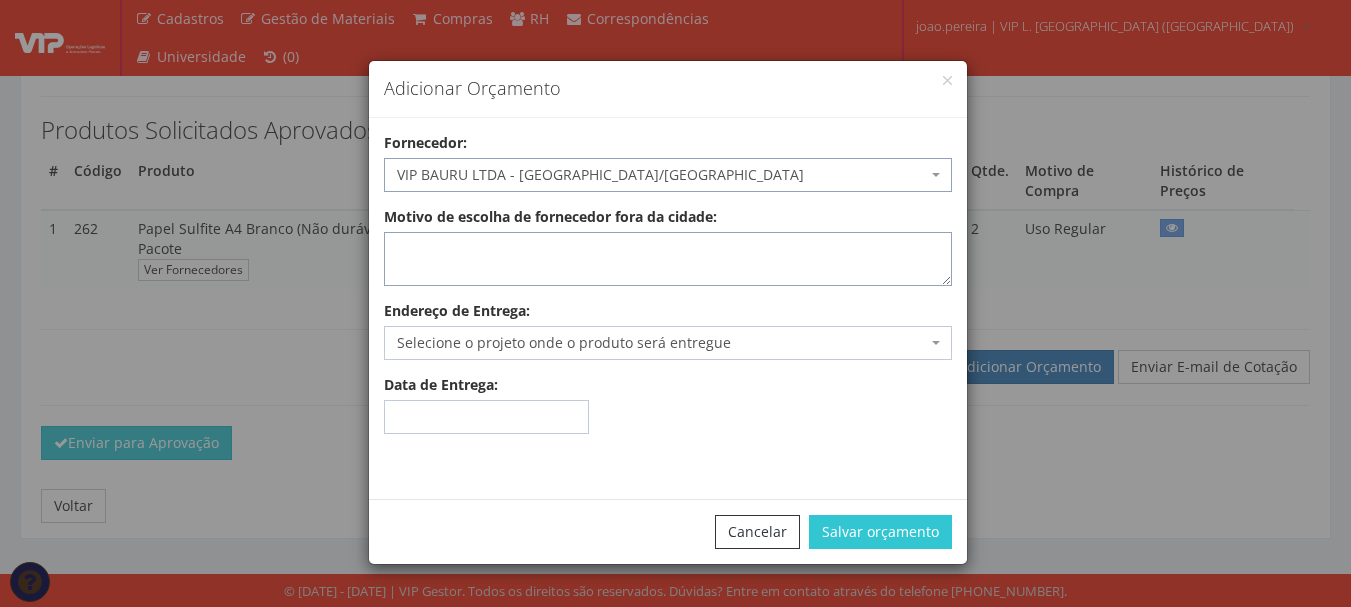 click on "Motivo de escolha de fornecedor fora da cidade:" at bounding box center (668, 259) 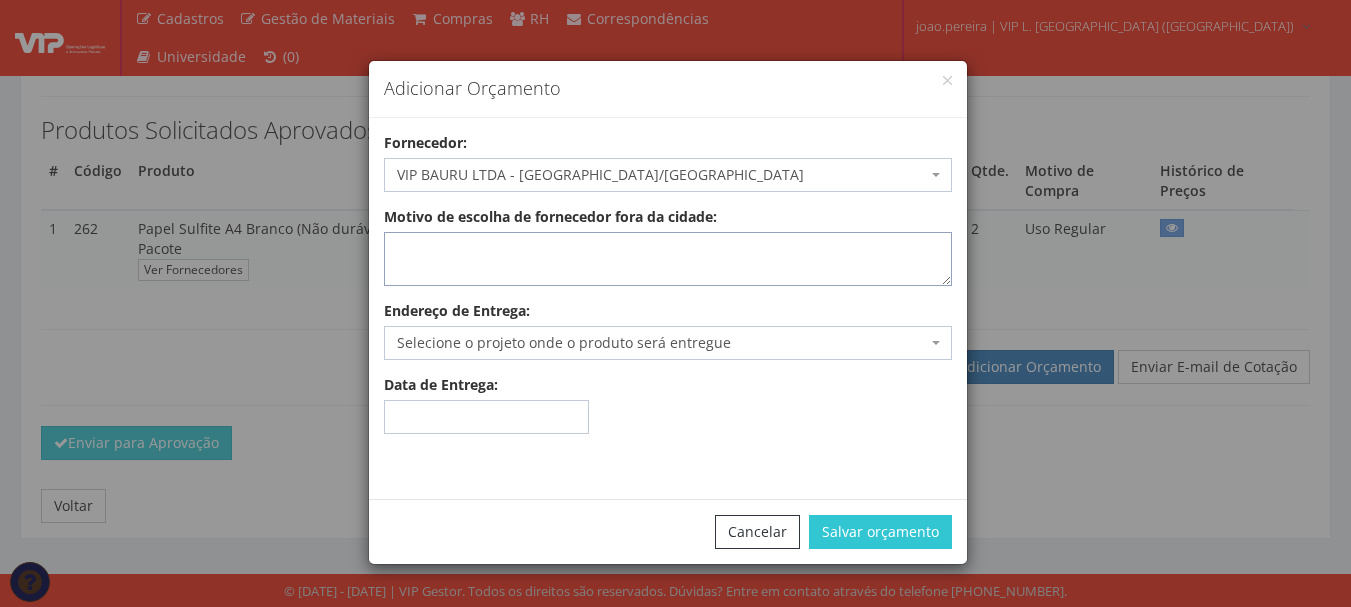 click on "Motivo de escolha de fornecedor fora da cidade:" at bounding box center (668, 259) 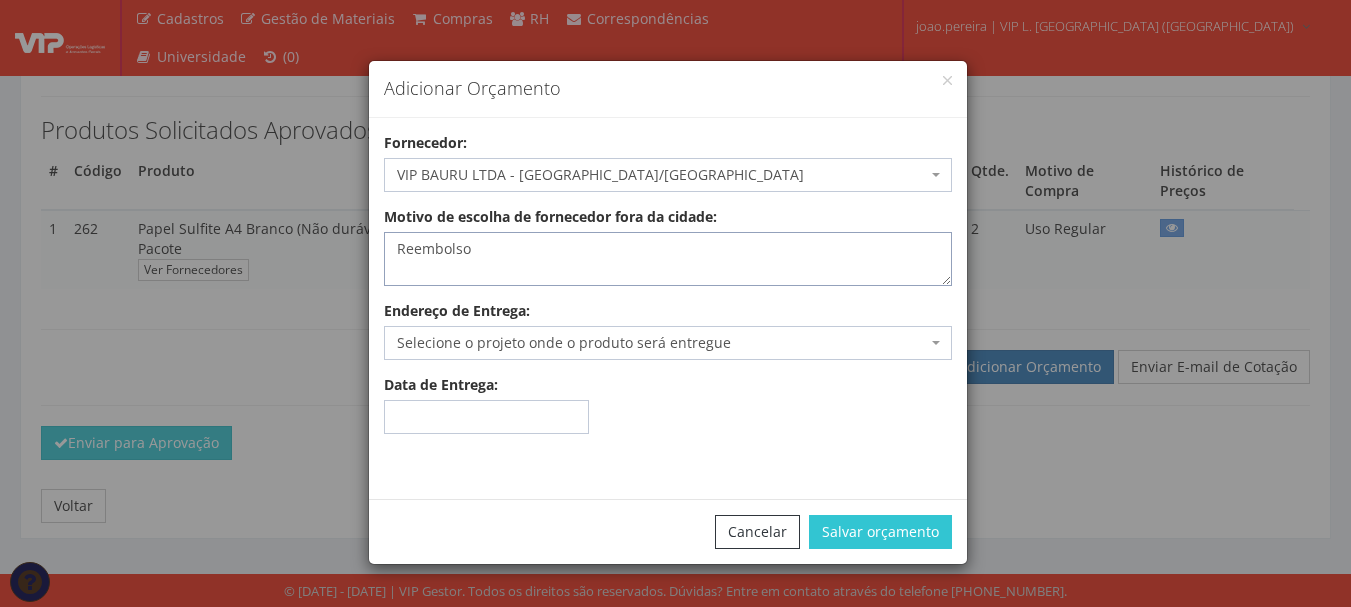 type on "Reembolso" 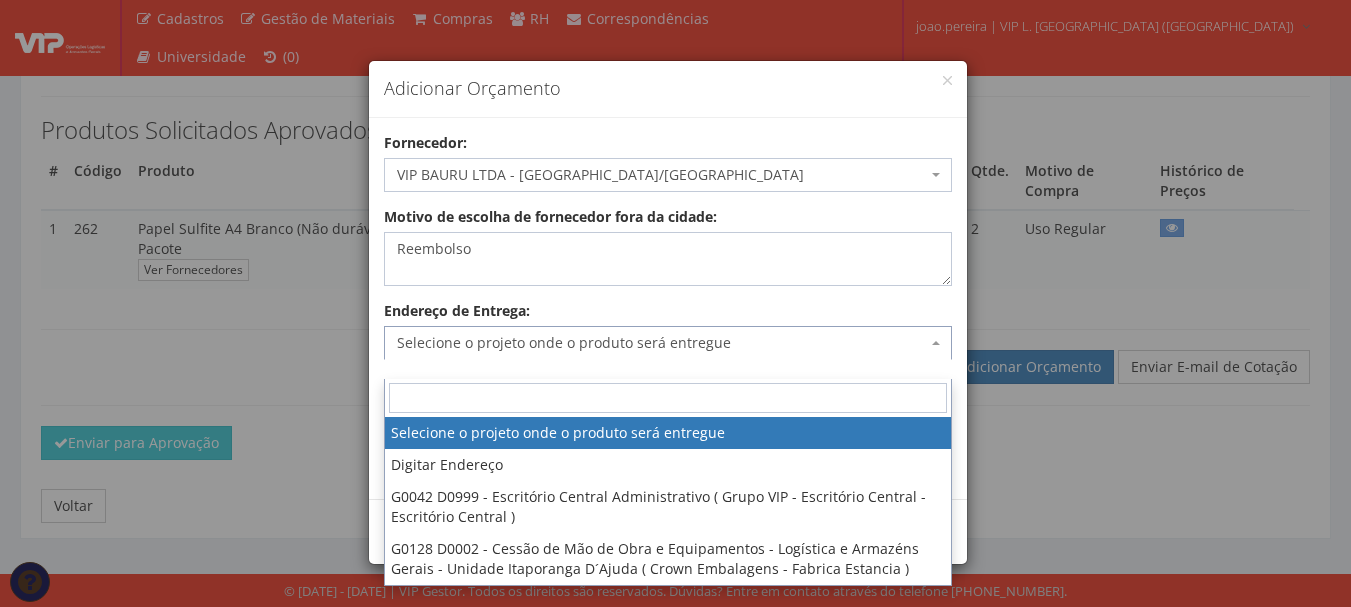 click at bounding box center (938, 343) 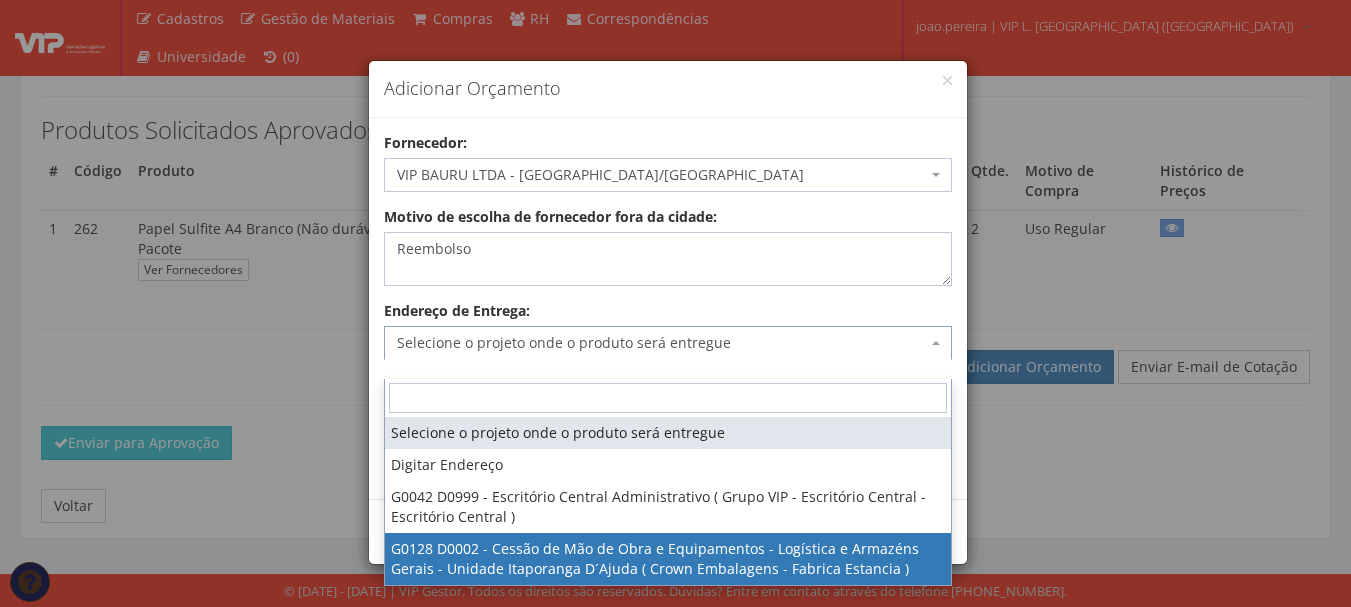 select on "128" 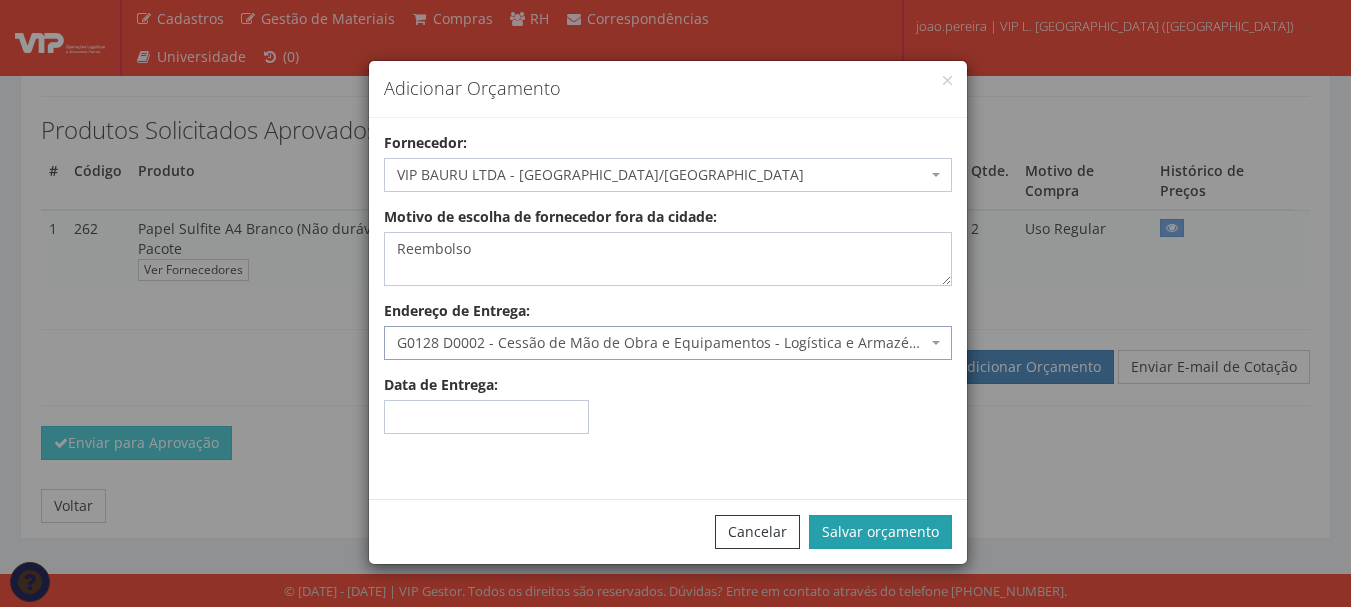 click on "Salvar orçamento" at bounding box center [880, 532] 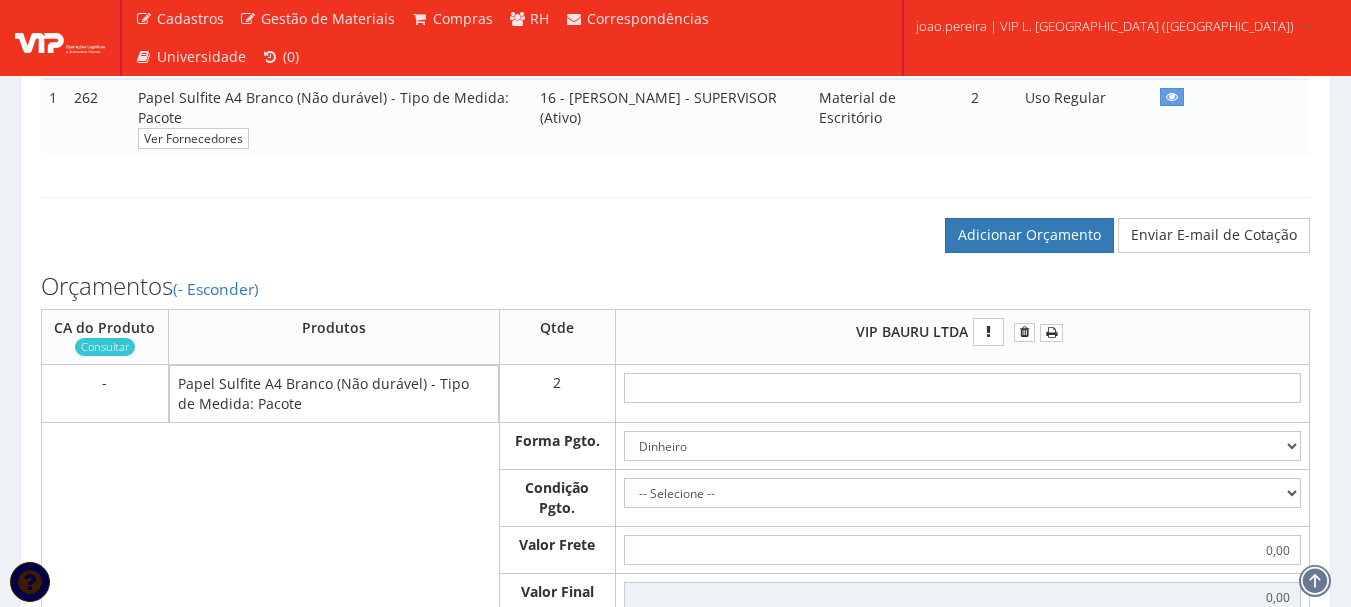 scroll, scrollTop: 500, scrollLeft: 0, axis: vertical 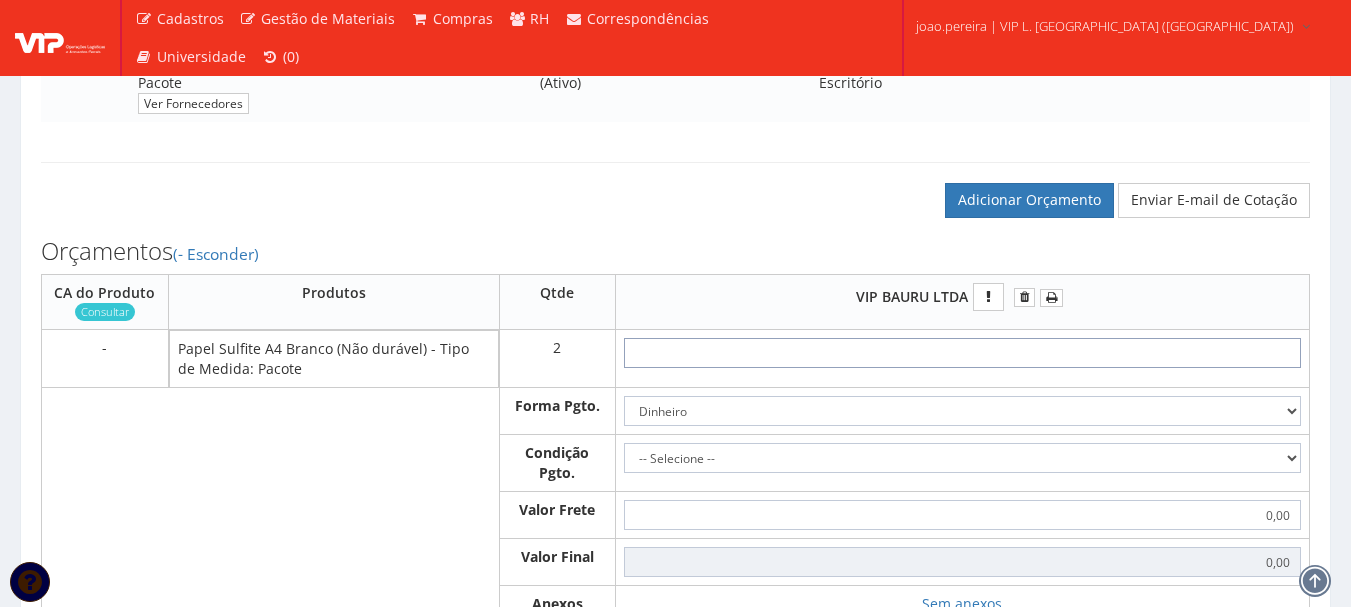 click at bounding box center (962, 353) 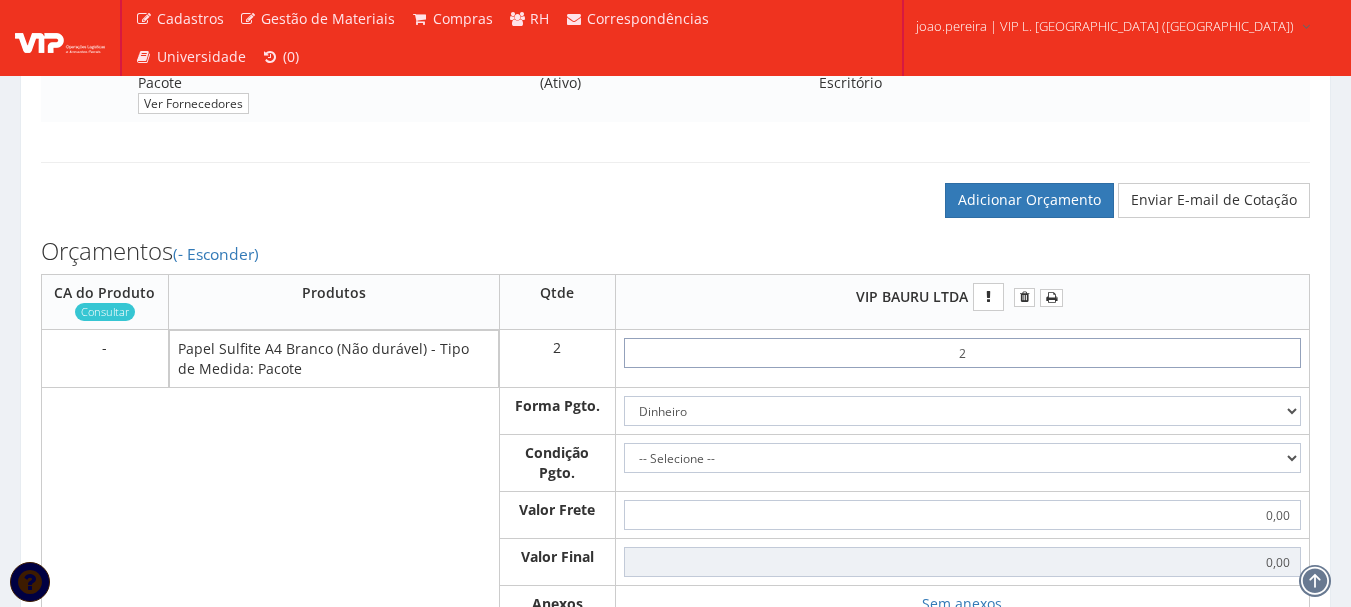 type on "26" 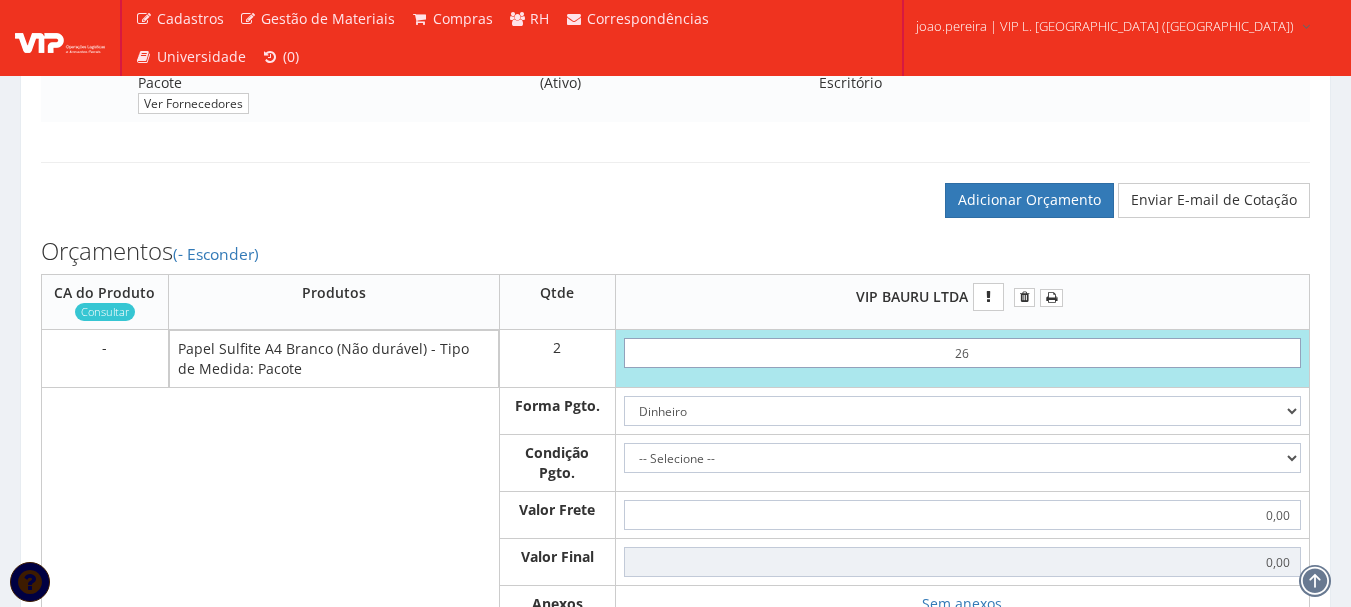 type on "52,00" 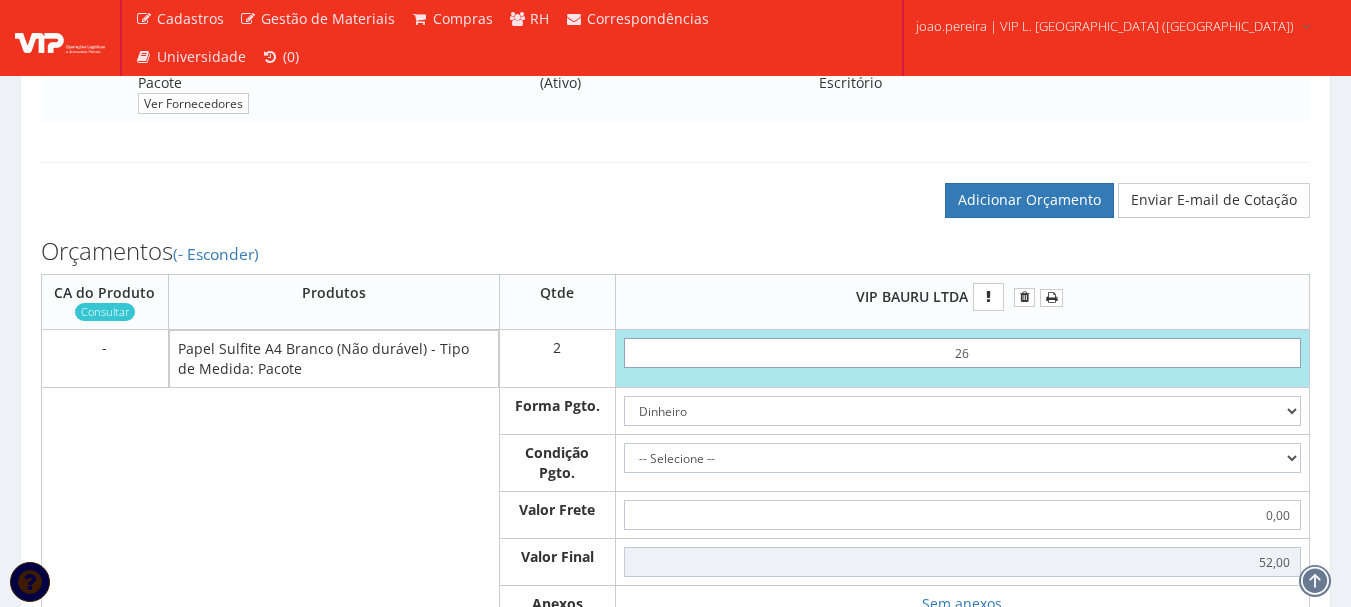 type on "2,67" 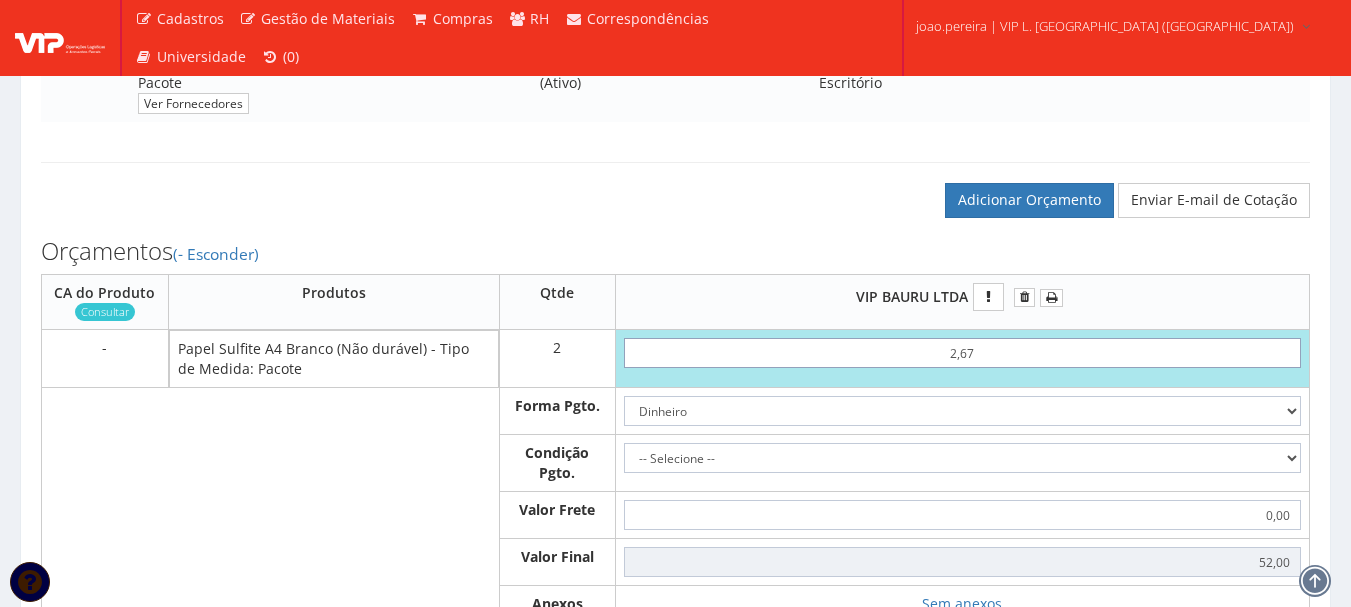 type on "5,34" 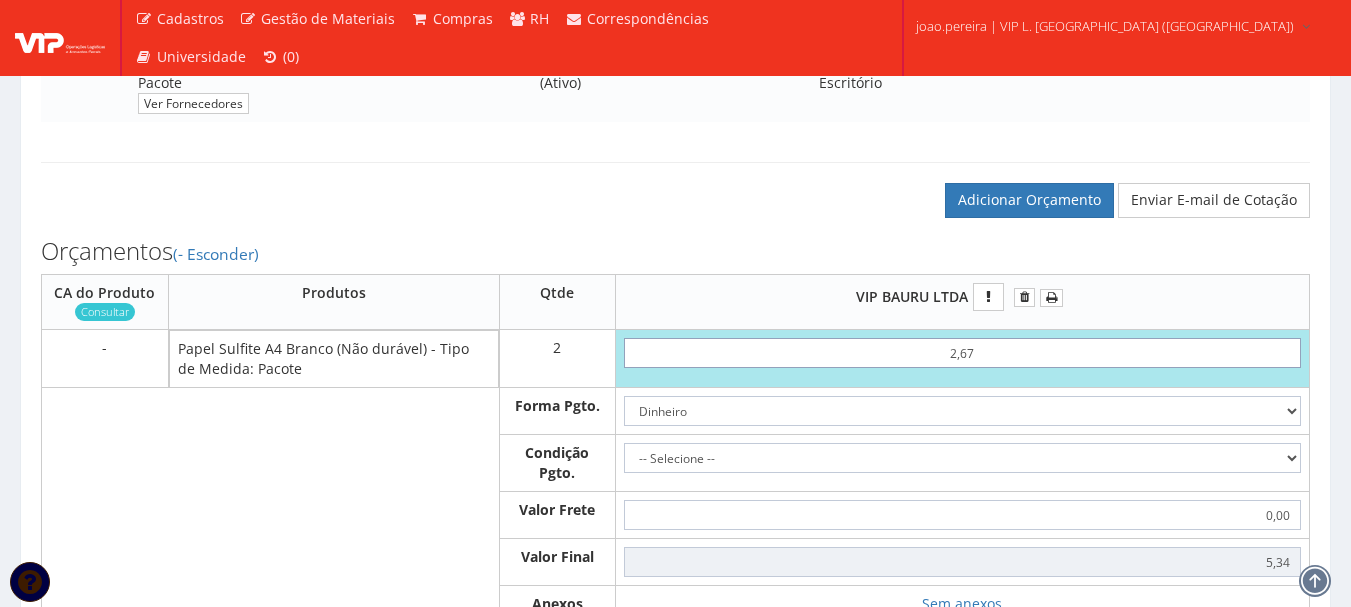 type on "26,79" 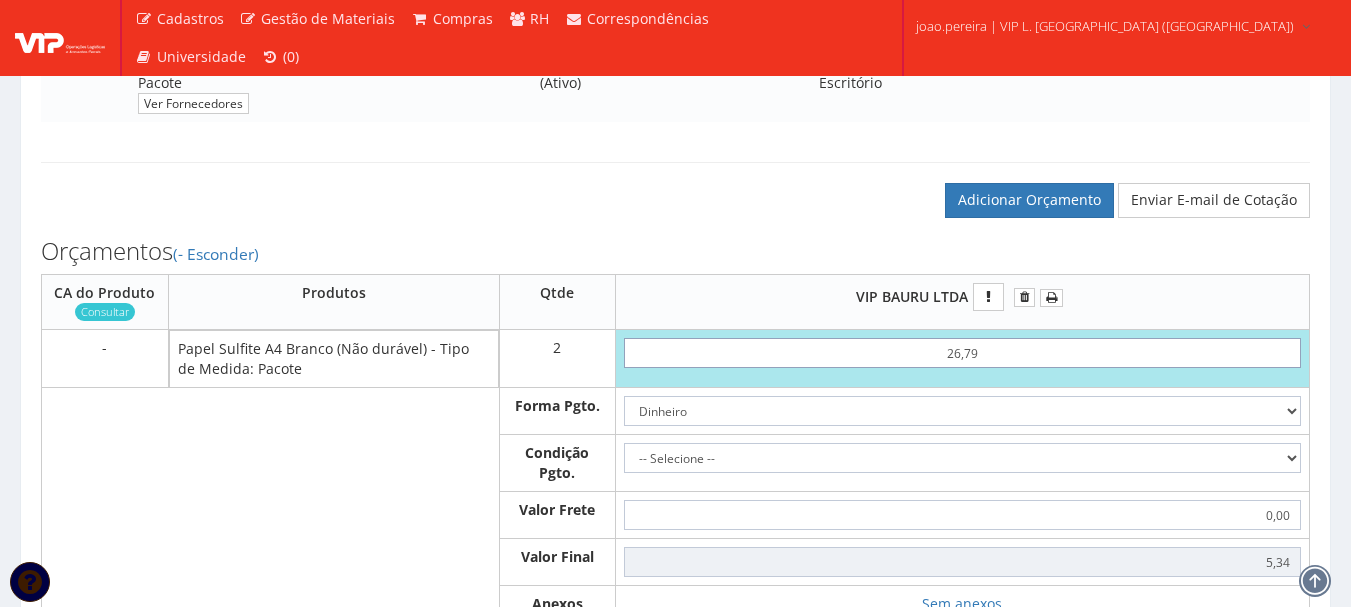 type on "53,58" 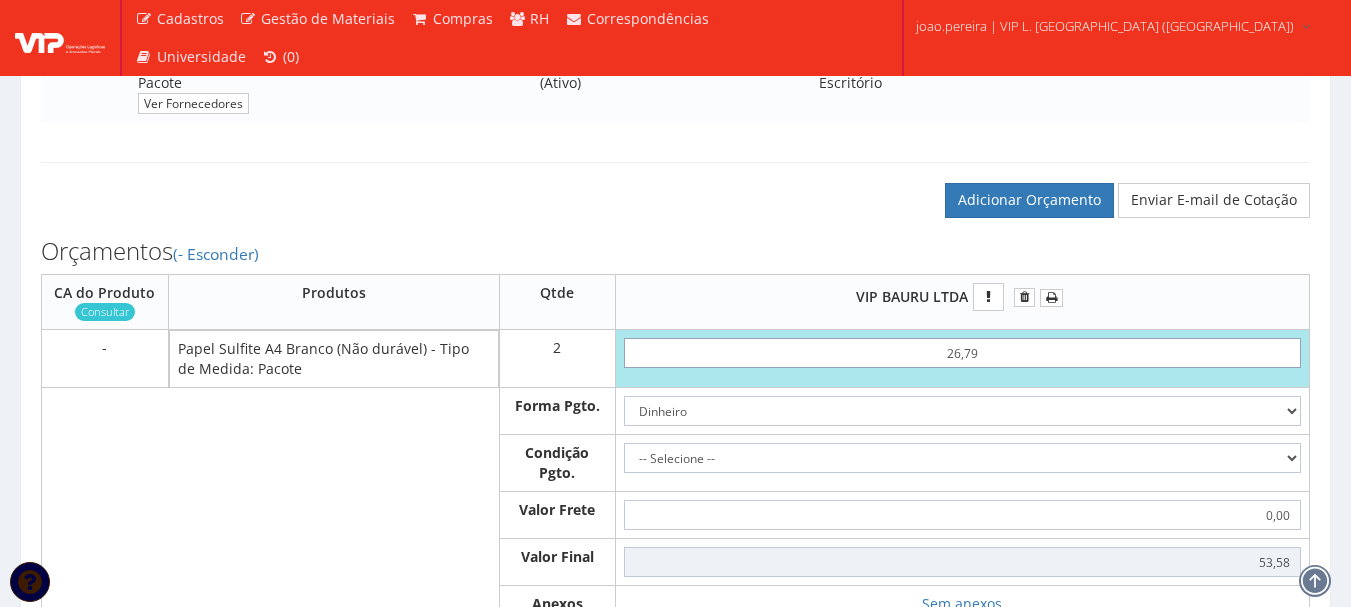 type on "26,79" 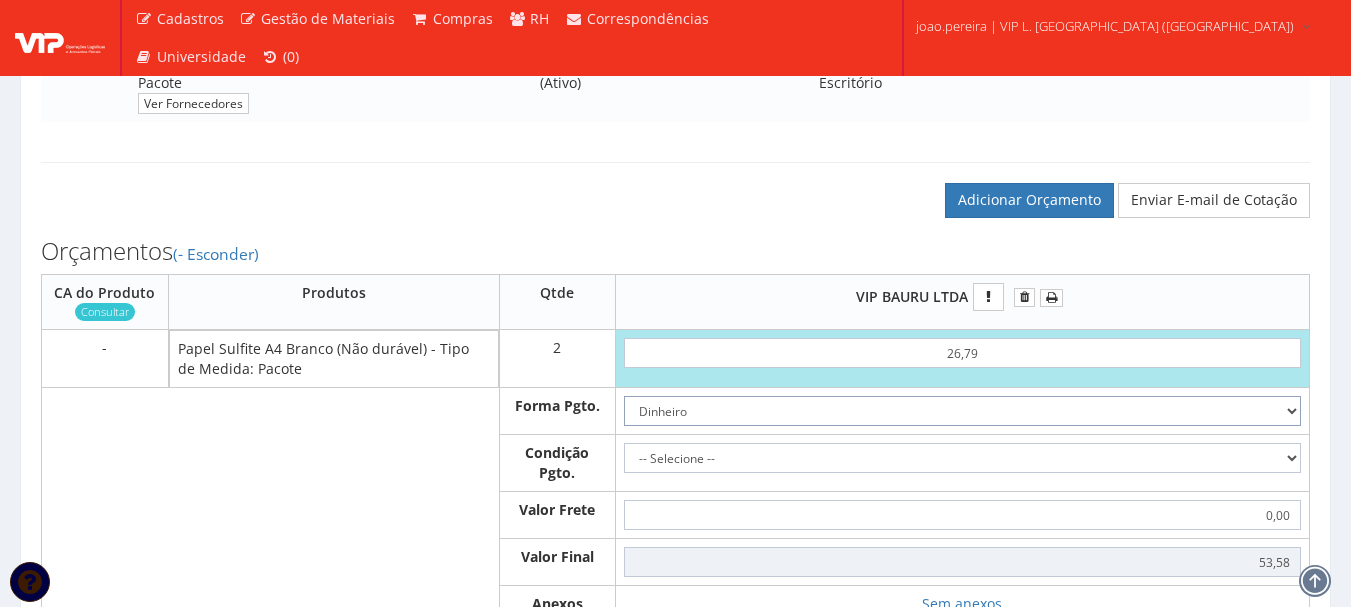 click on "Dinheiro Boleto Bancário Depósito Transferência Bancária Cartão de Crédito Cartão de Débito Cheque Contrato SPOT Negociações Especiais" at bounding box center (962, 411) 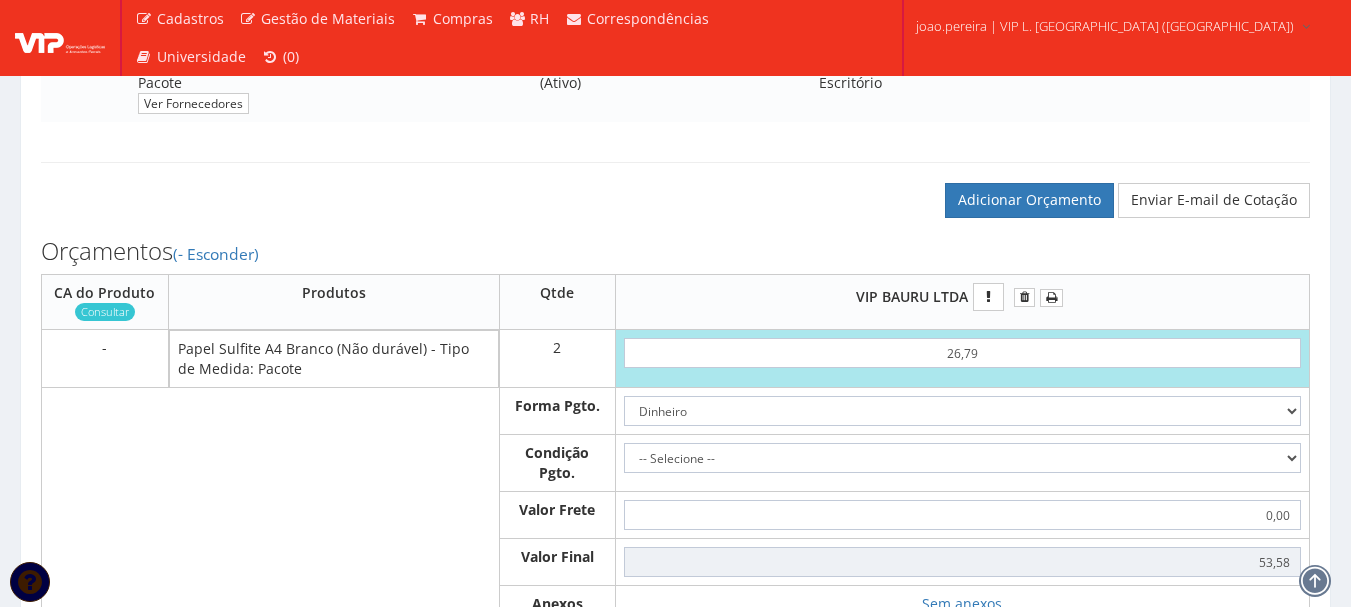 click on "Adicionar Orçamento
Enviar E-mail de Cotação" at bounding box center (675, 179) 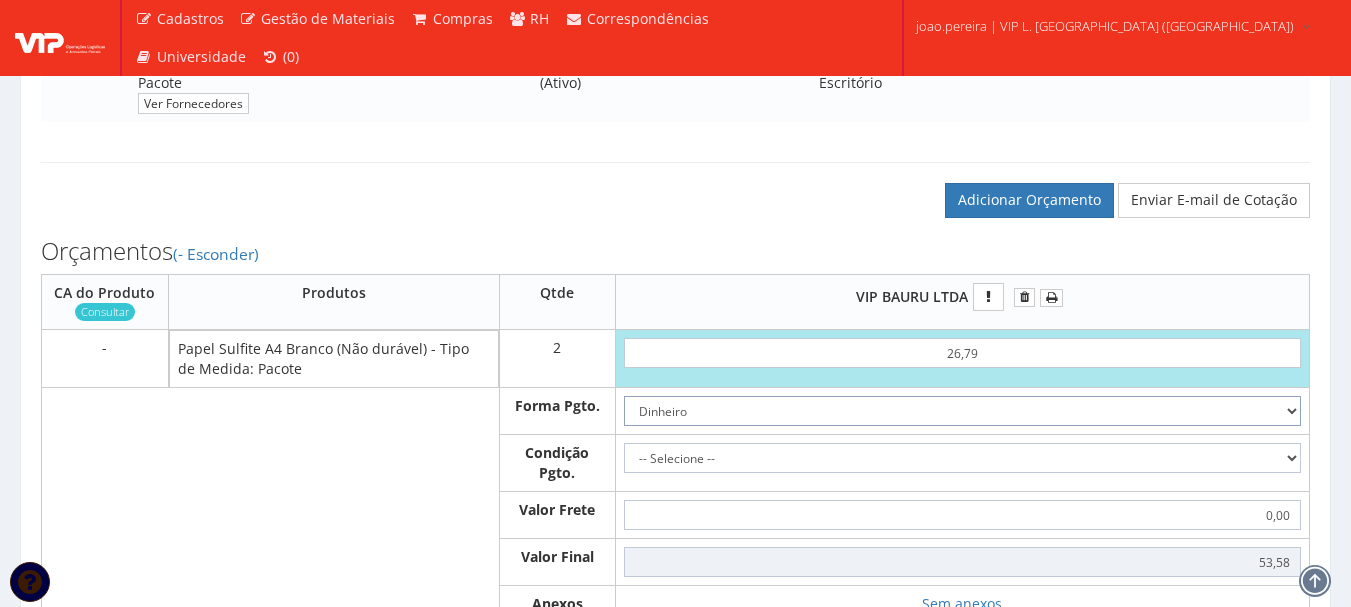 select on "3" 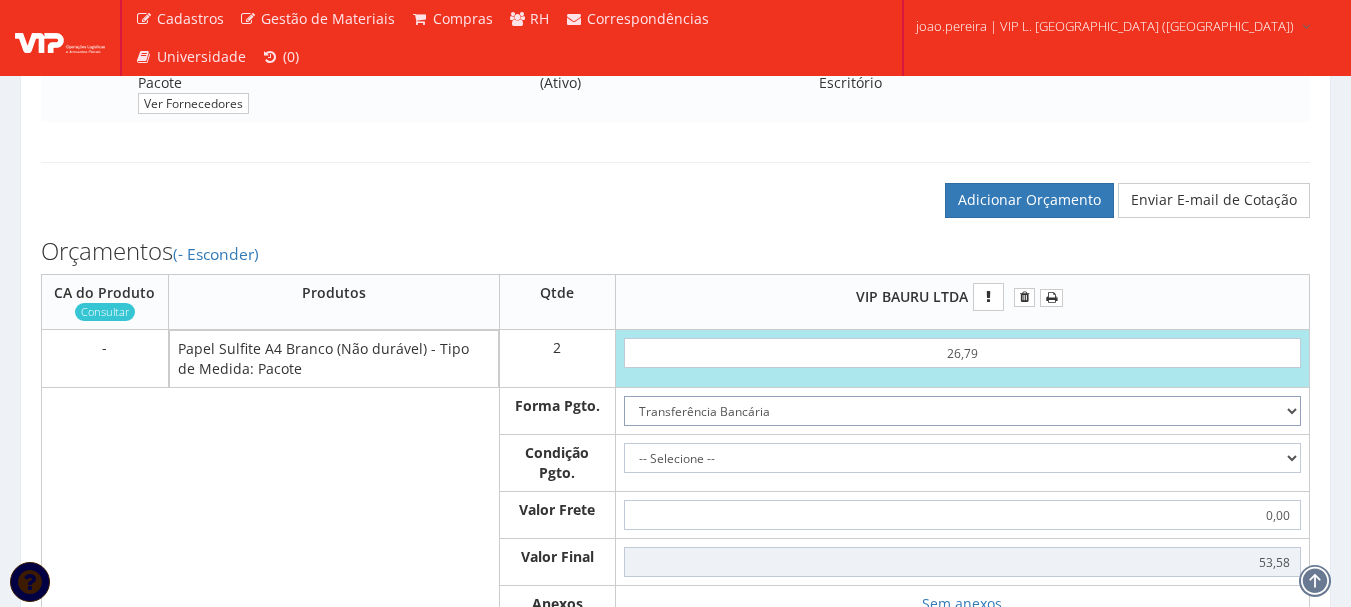 click on "Dinheiro Boleto Bancário Depósito Transferência Bancária Cartão de Crédito Cartão de Débito Cheque Contrato SPOT Negociações Especiais" at bounding box center [962, 411] 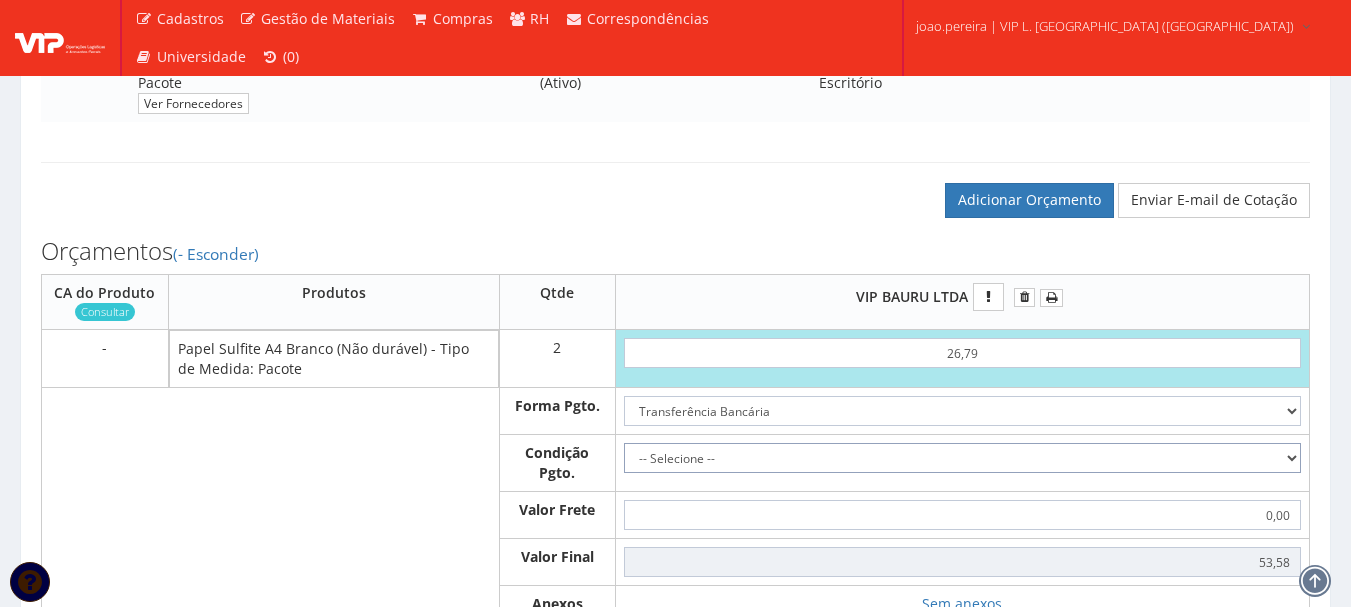 click on "-- Selecione --
À vista
7 dias
10 dias" at bounding box center (962, 458) 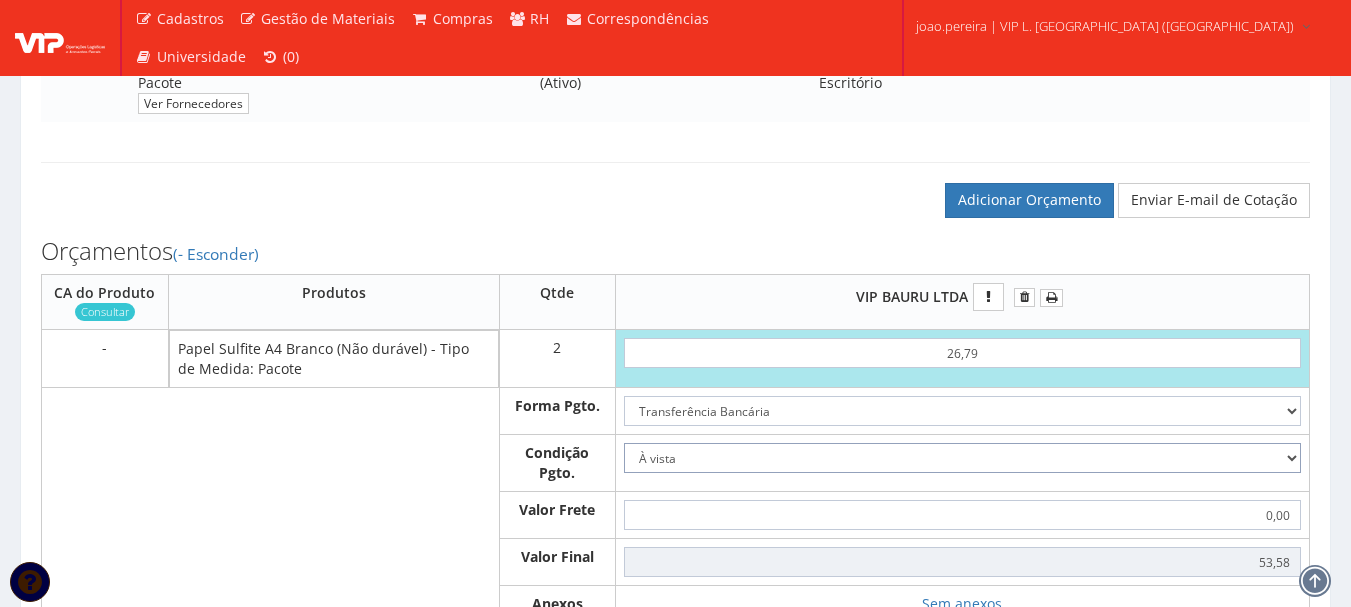 click on "-- Selecione --
À vista
7 dias
10 dias" at bounding box center [962, 458] 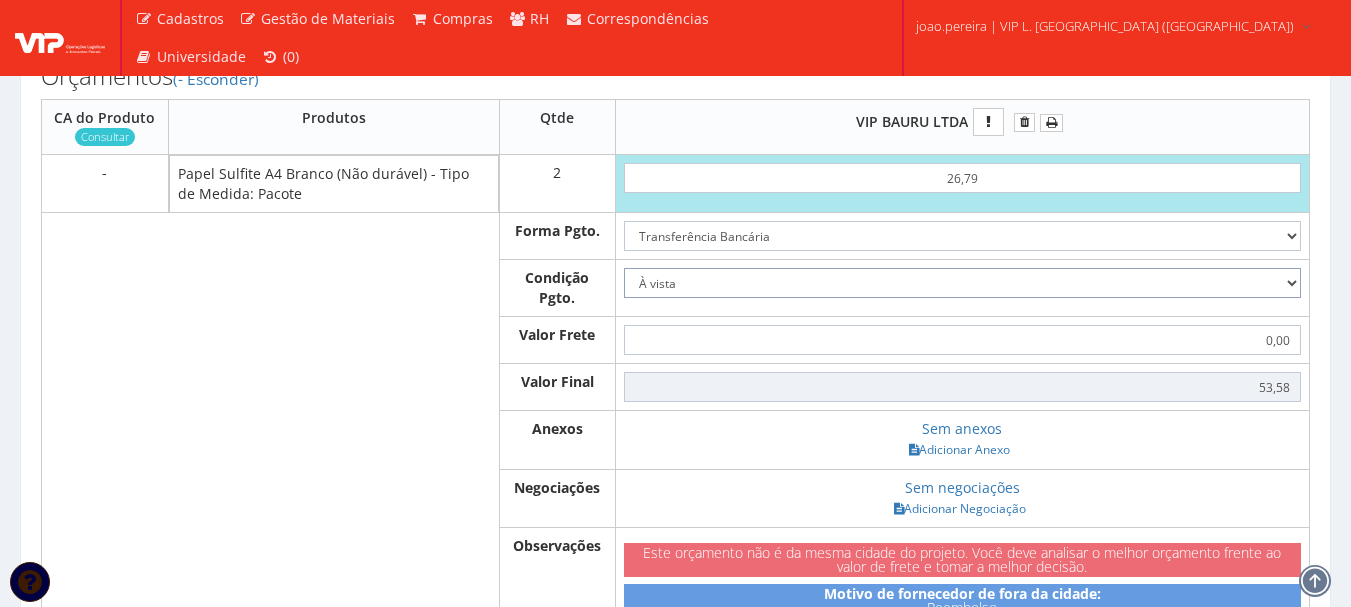 scroll, scrollTop: 700, scrollLeft: 0, axis: vertical 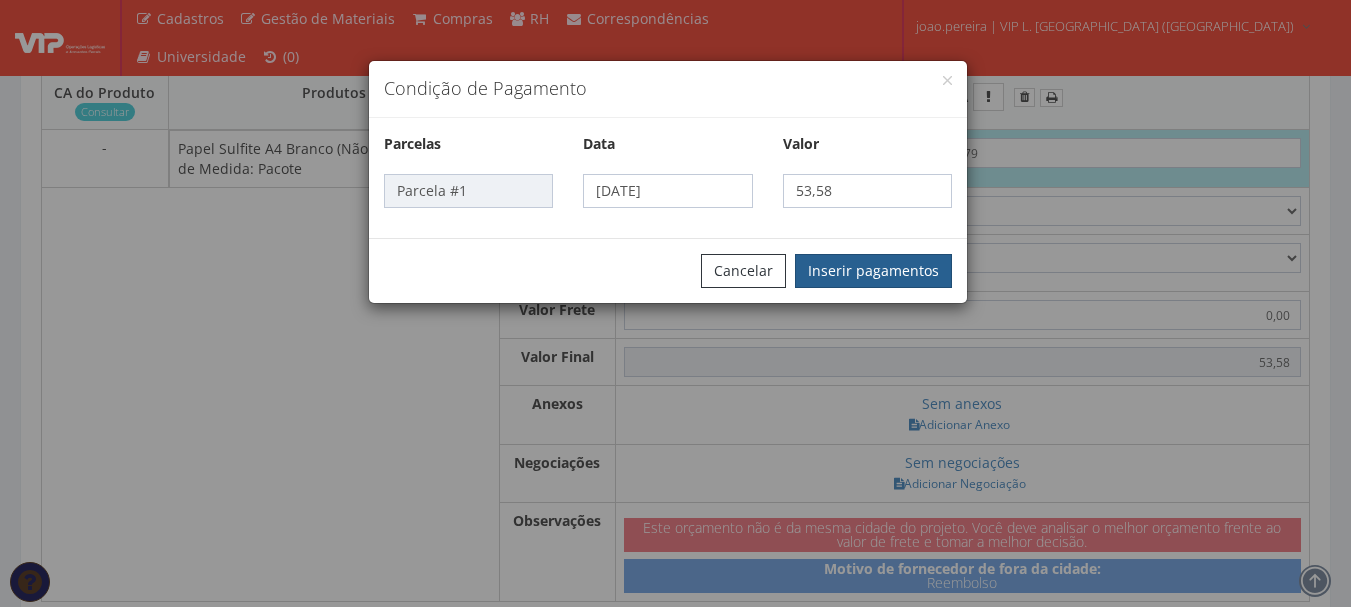 click on "Inserir pagamentos" at bounding box center [873, 271] 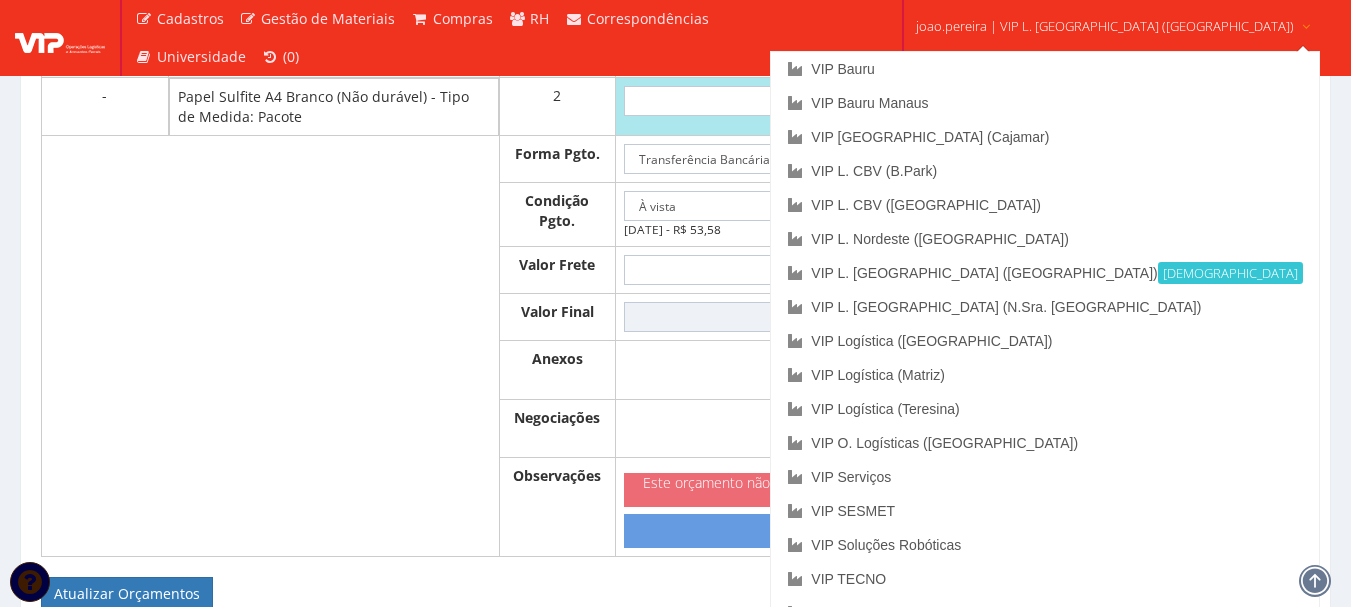 scroll, scrollTop: 800, scrollLeft: 0, axis: vertical 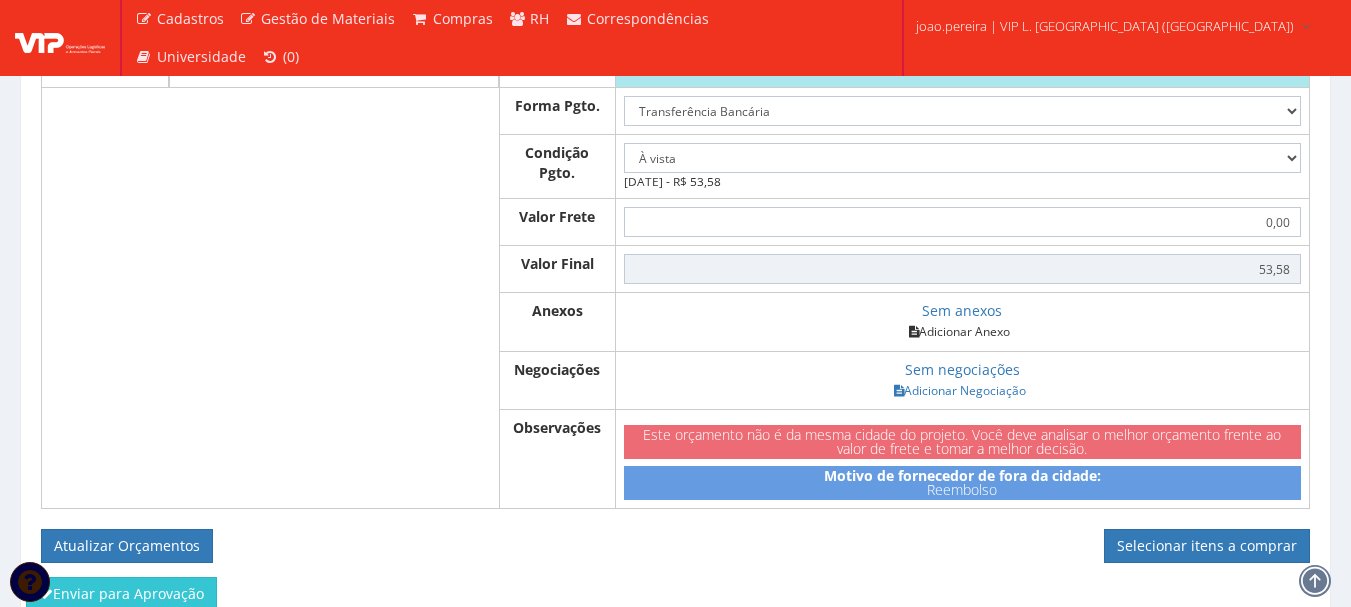 click on "Adicionar Anexo" at bounding box center (959, 331) 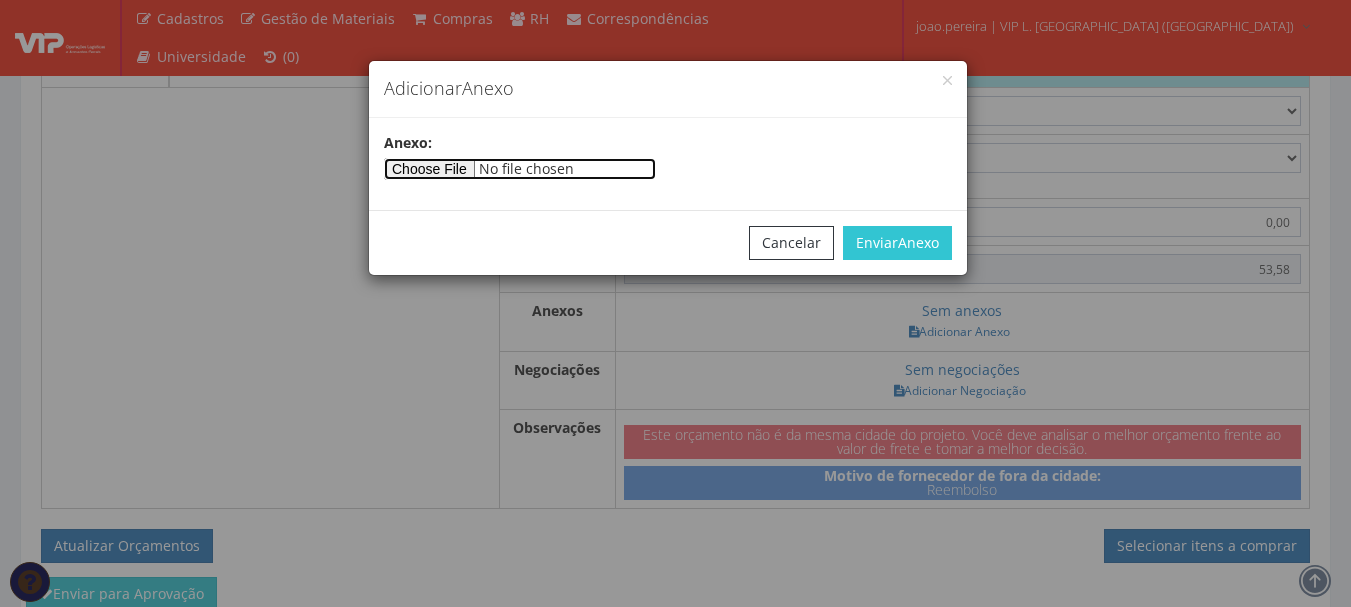 click at bounding box center (520, 169) 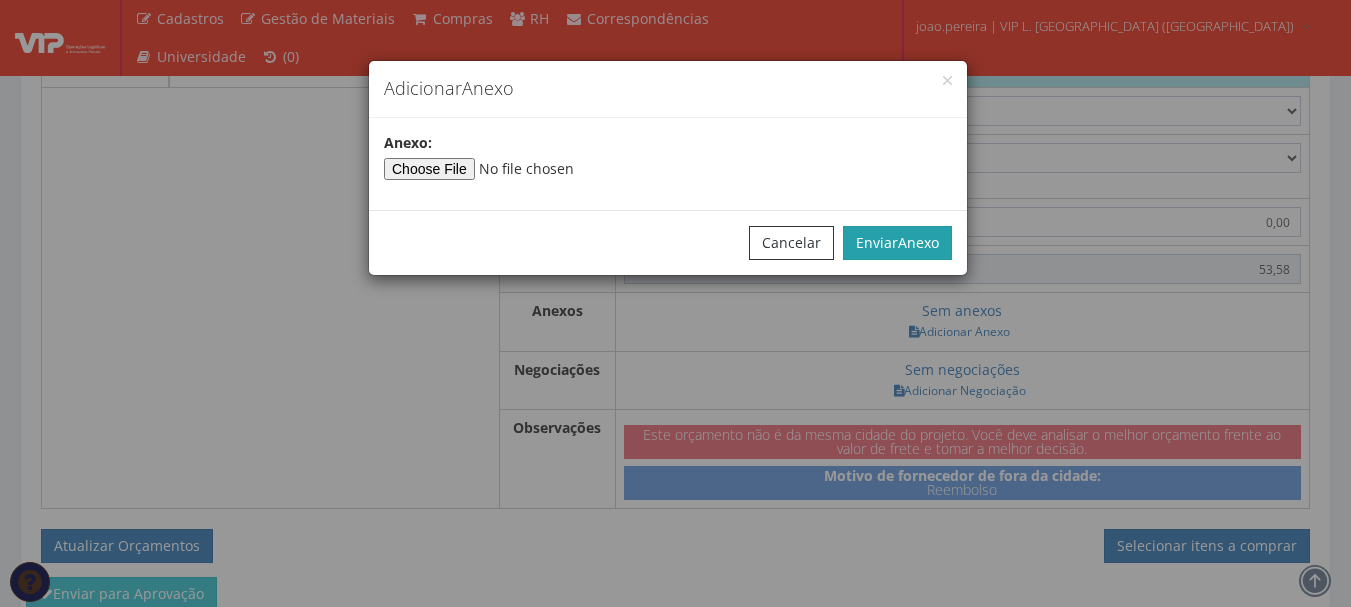 click on "Anexo" at bounding box center (918, 242) 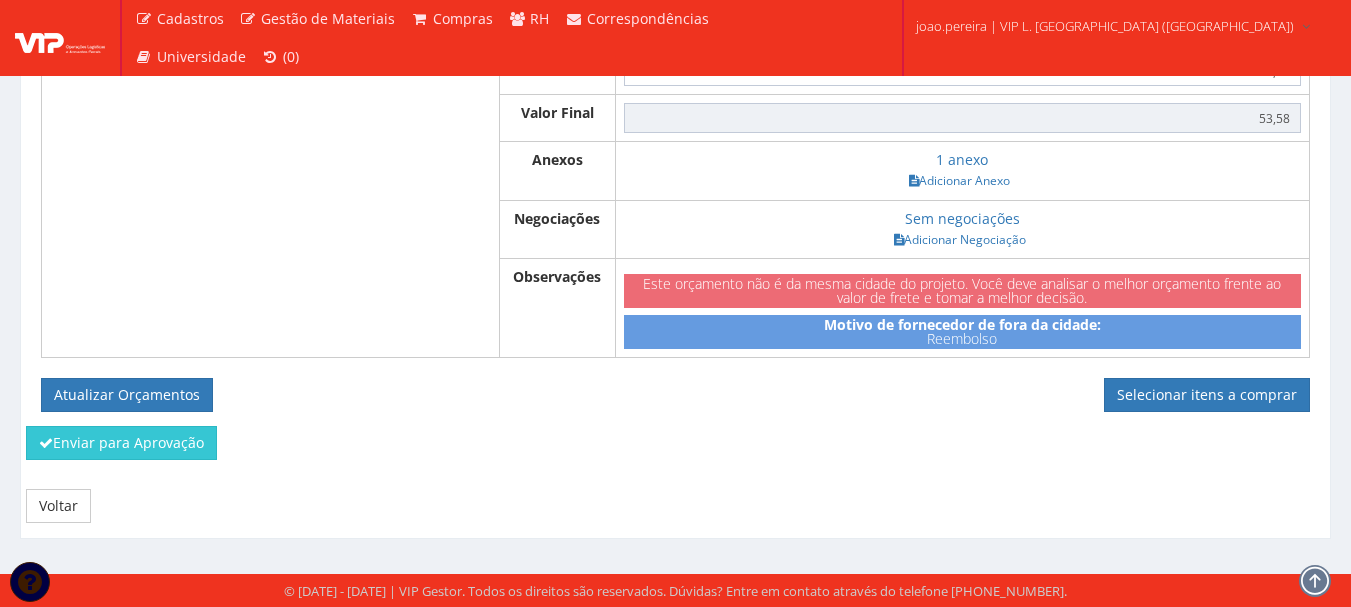 scroll, scrollTop: 971, scrollLeft: 0, axis: vertical 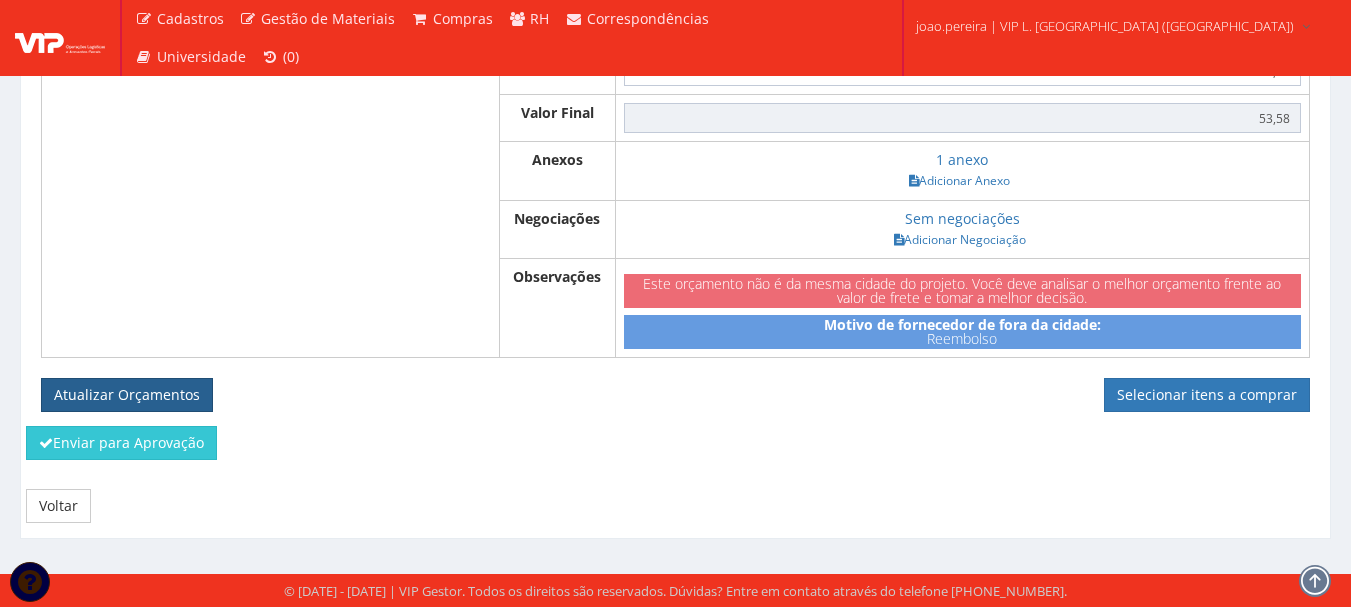 click on "Atualizar Orçamentos" at bounding box center [127, 395] 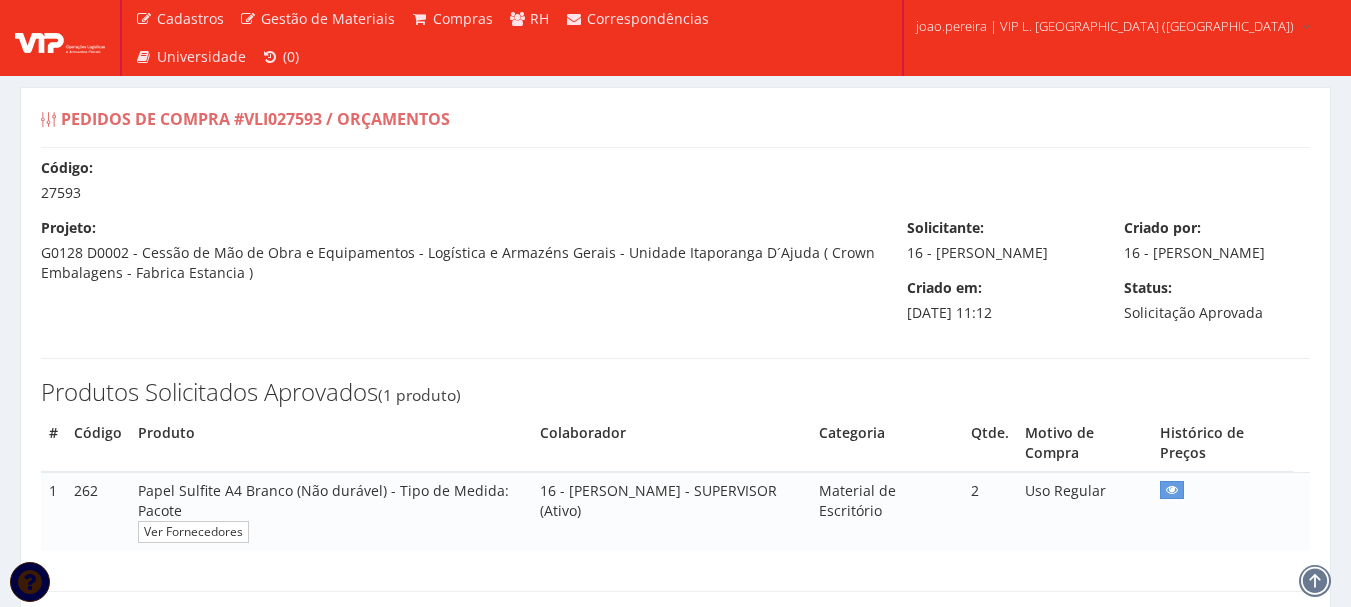 select on "0" 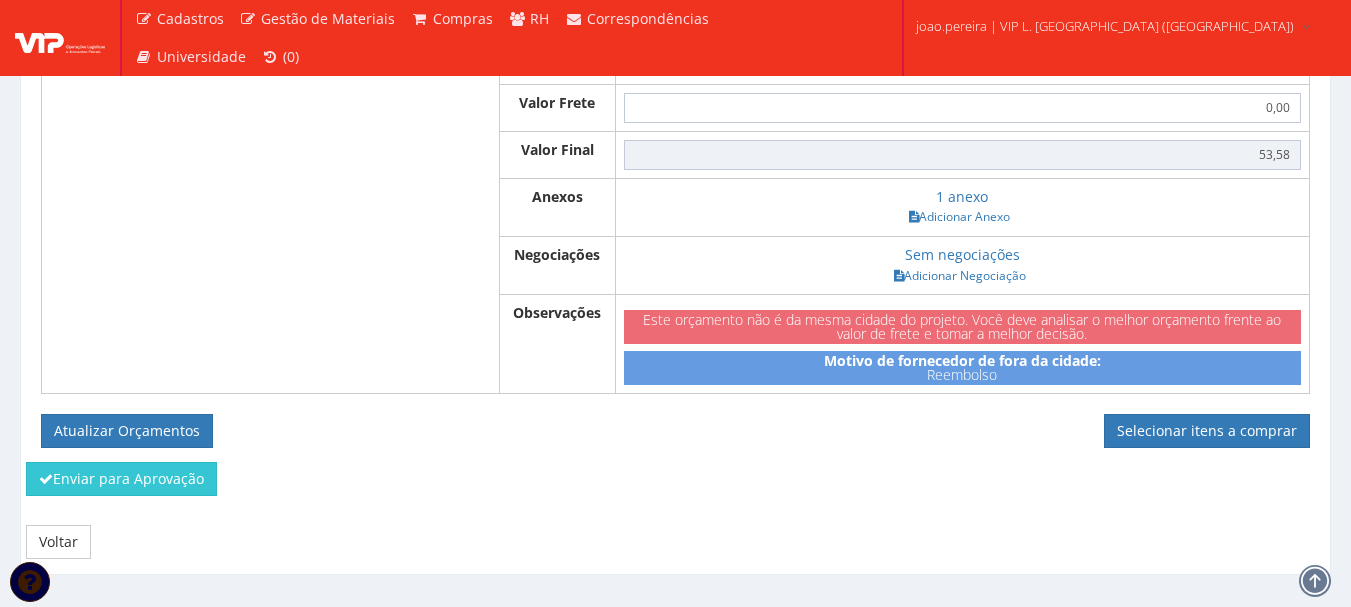 scroll, scrollTop: 899, scrollLeft: 0, axis: vertical 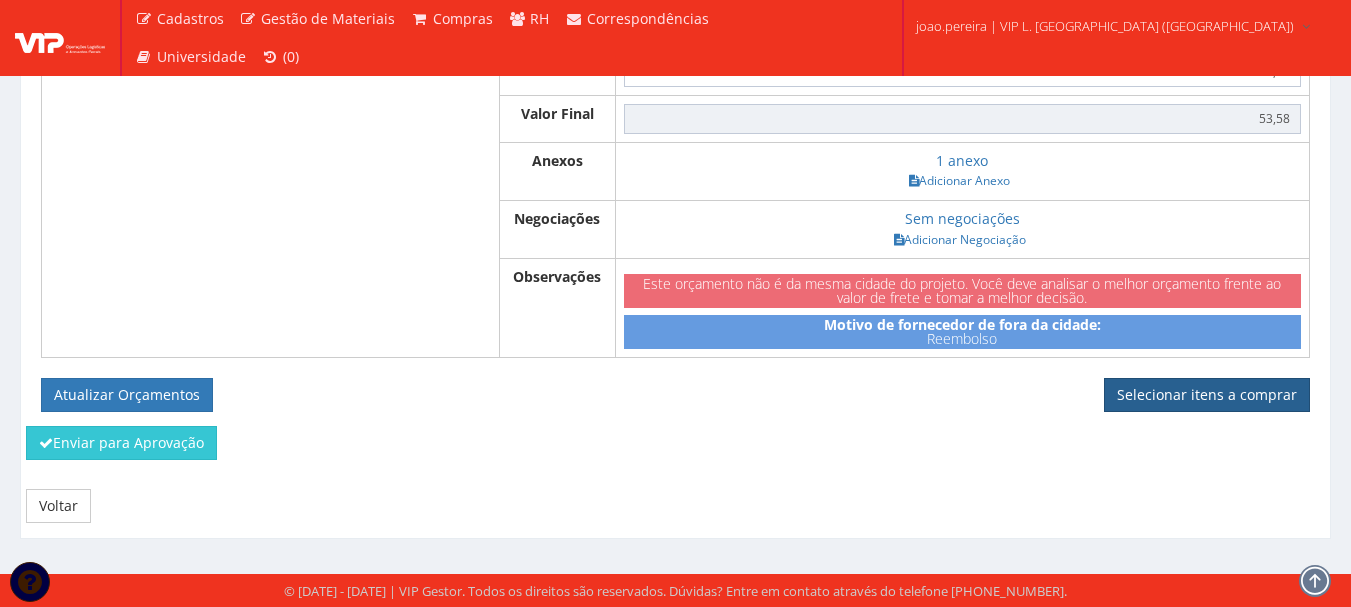 click on "Selecionar itens a
comprar" at bounding box center (1207, 395) 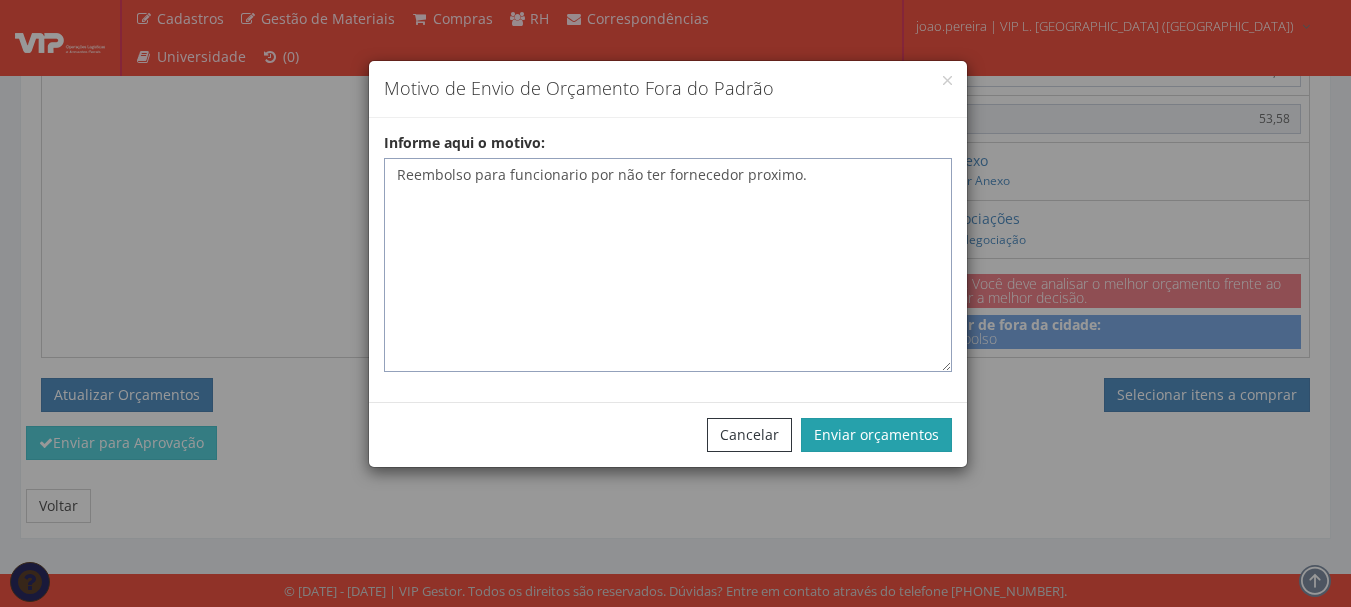 type on "Reembolso para funcionario por não ter fornecedor proximo." 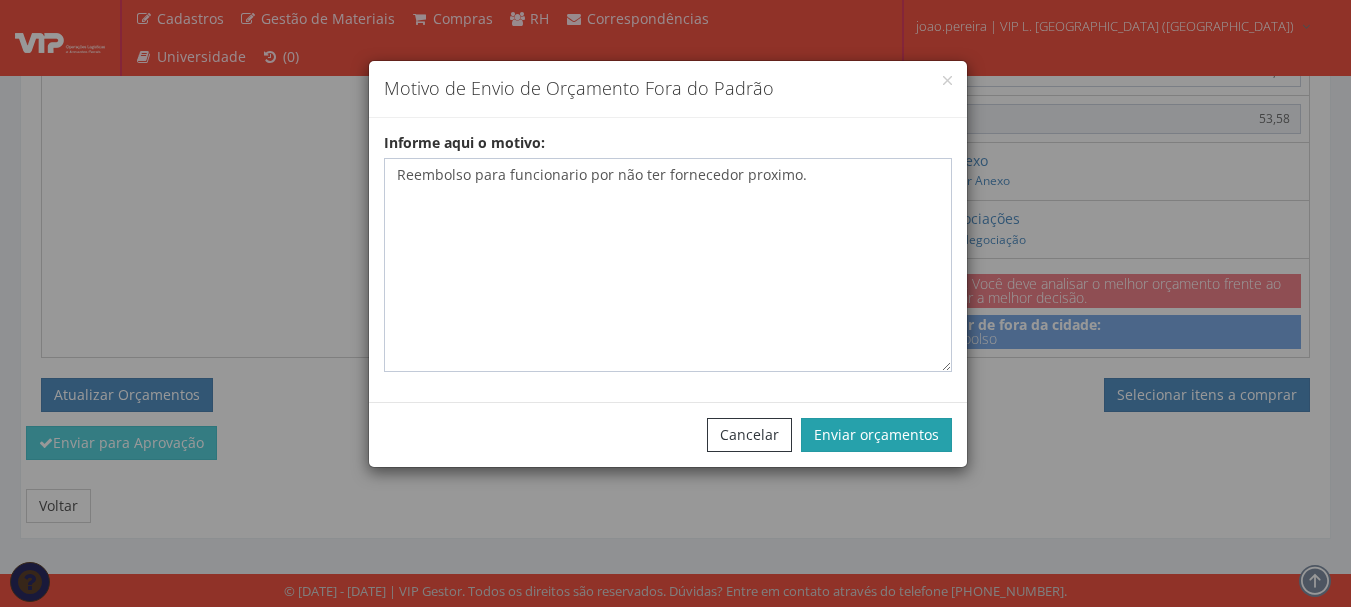 click on "Enviar orçamentos" at bounding box center (876, 435) 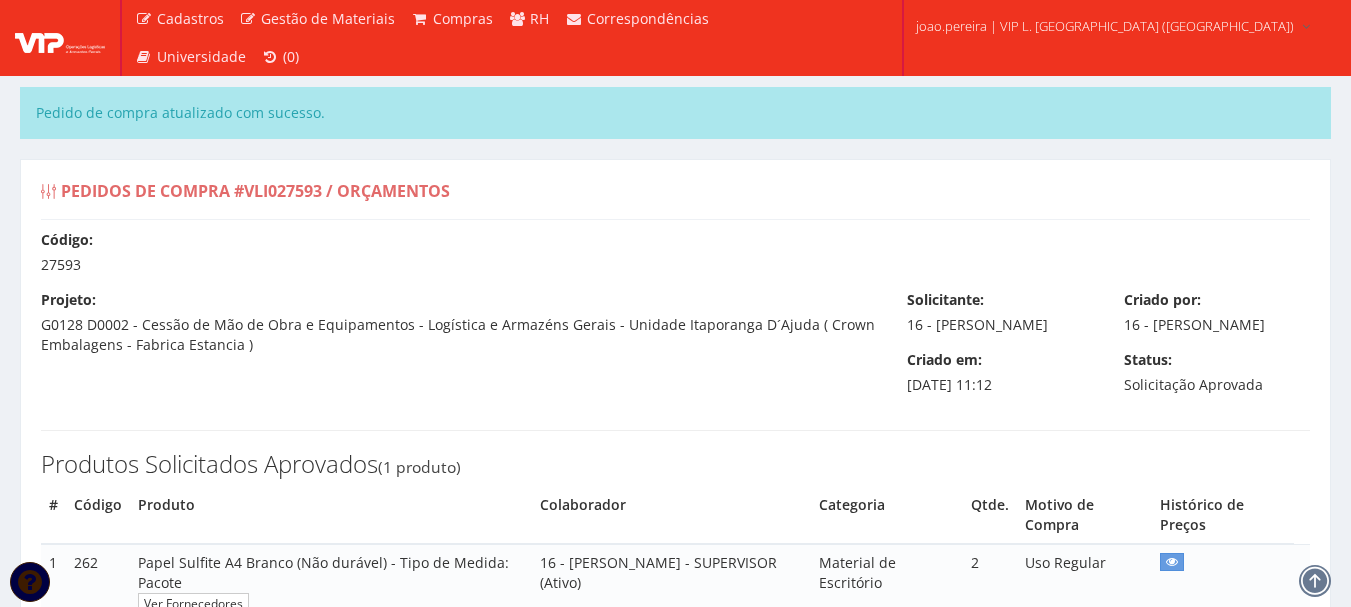 select on "0" 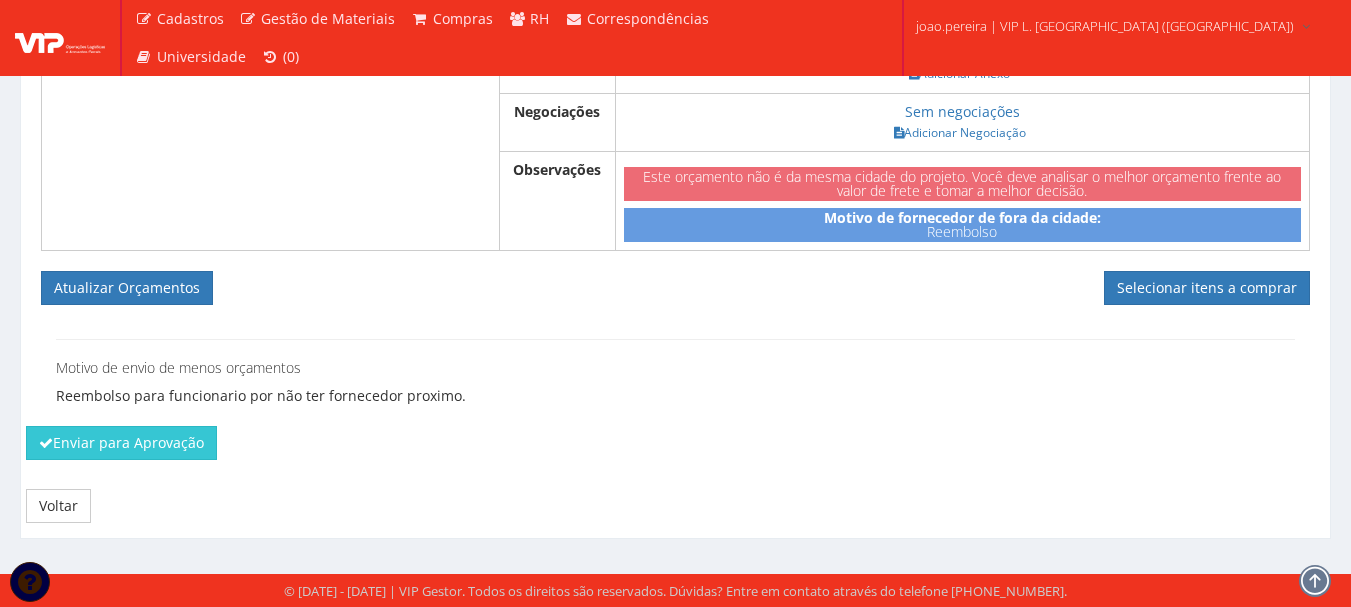 scroll, scrollTop: 1078, scrollLeft: 0, axis: vertical 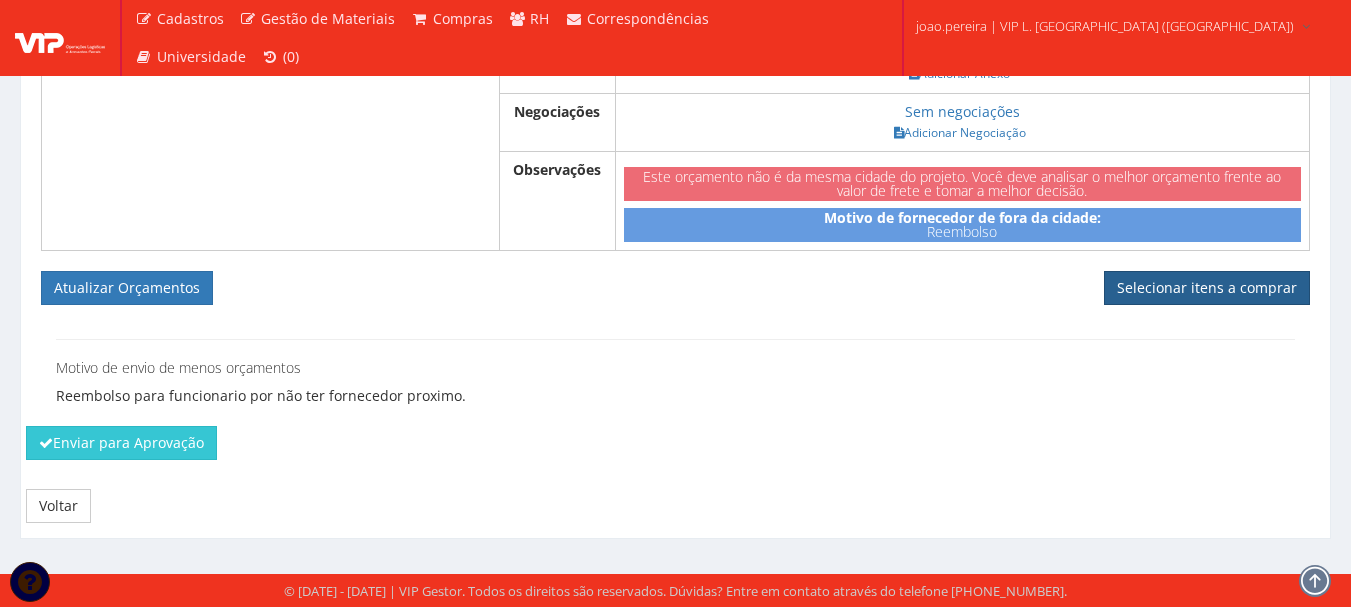 click on "Selecionar itens a
comprar" at bounding box center [1207, 288] 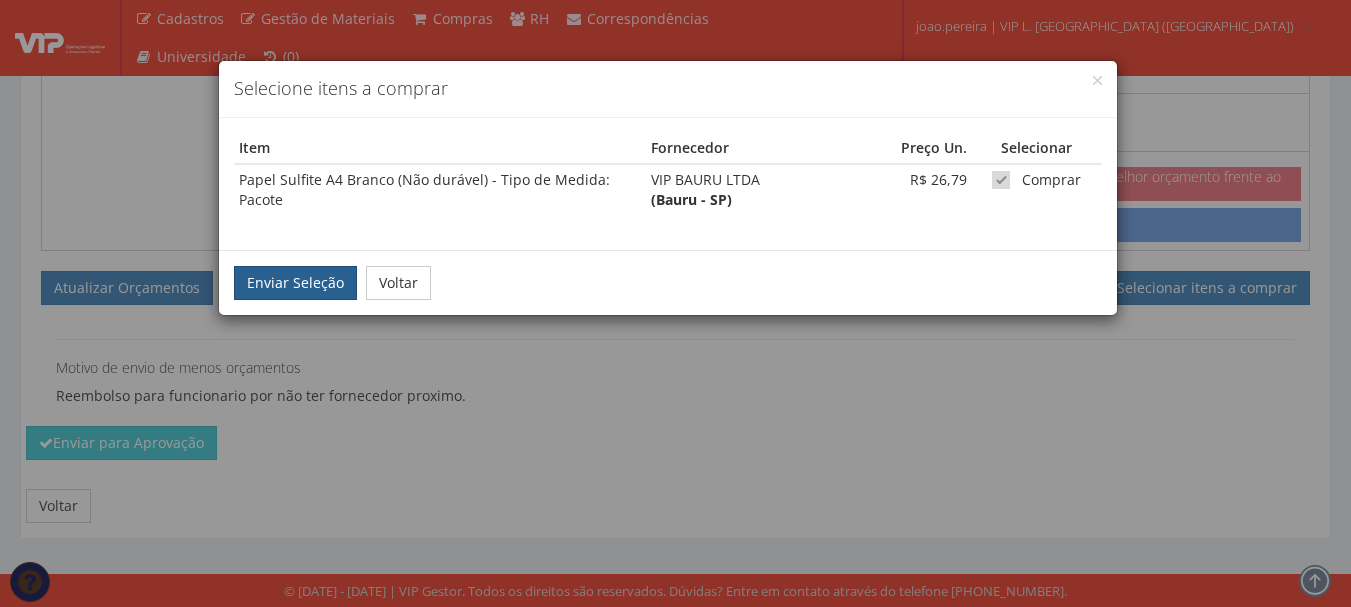click on "Enviar Seleção" at bounding box center [295, 283] 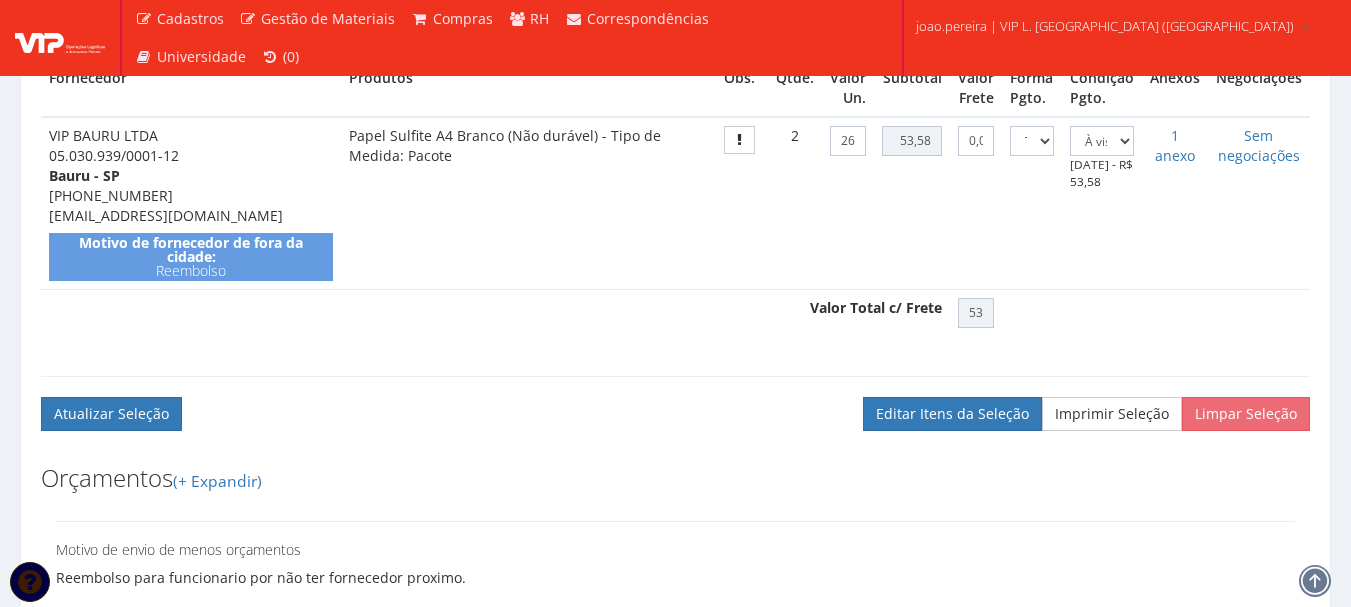 scroll, scrollTop: 841, scrollLeft: 0, axis: vertical 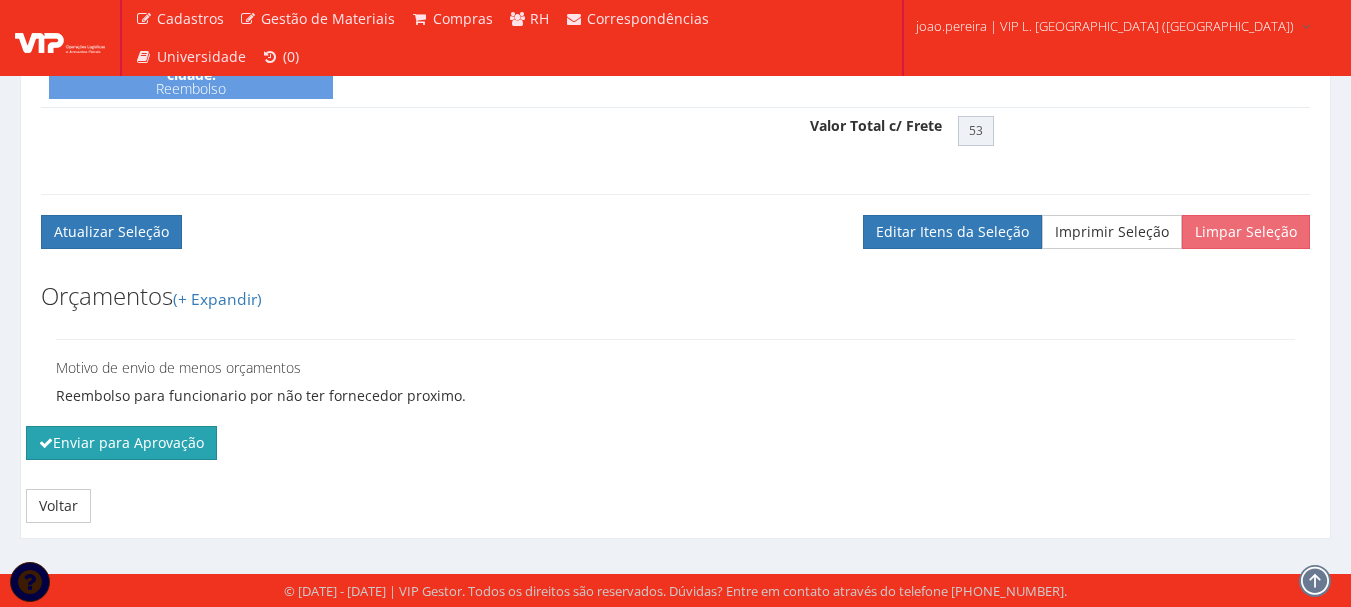 click on "Enviar para Aprovação" at bounding box center [121, 443] 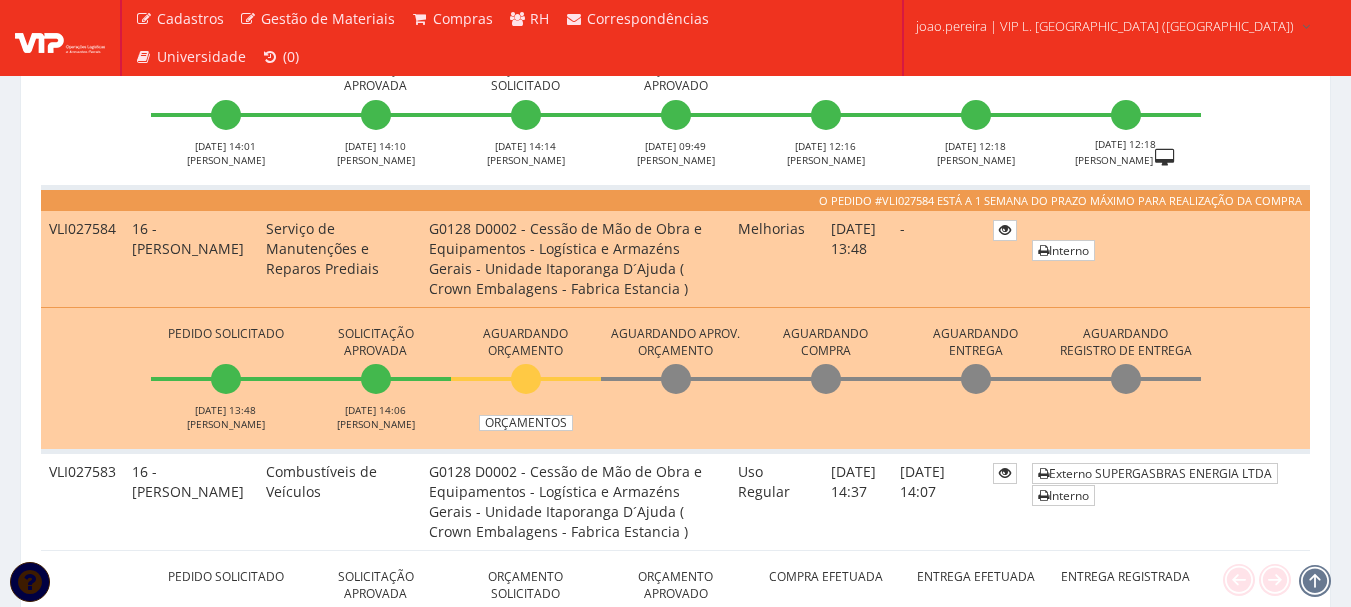 scroll, scrollTop: 1000, scrollLeft: 0, axis: vertical 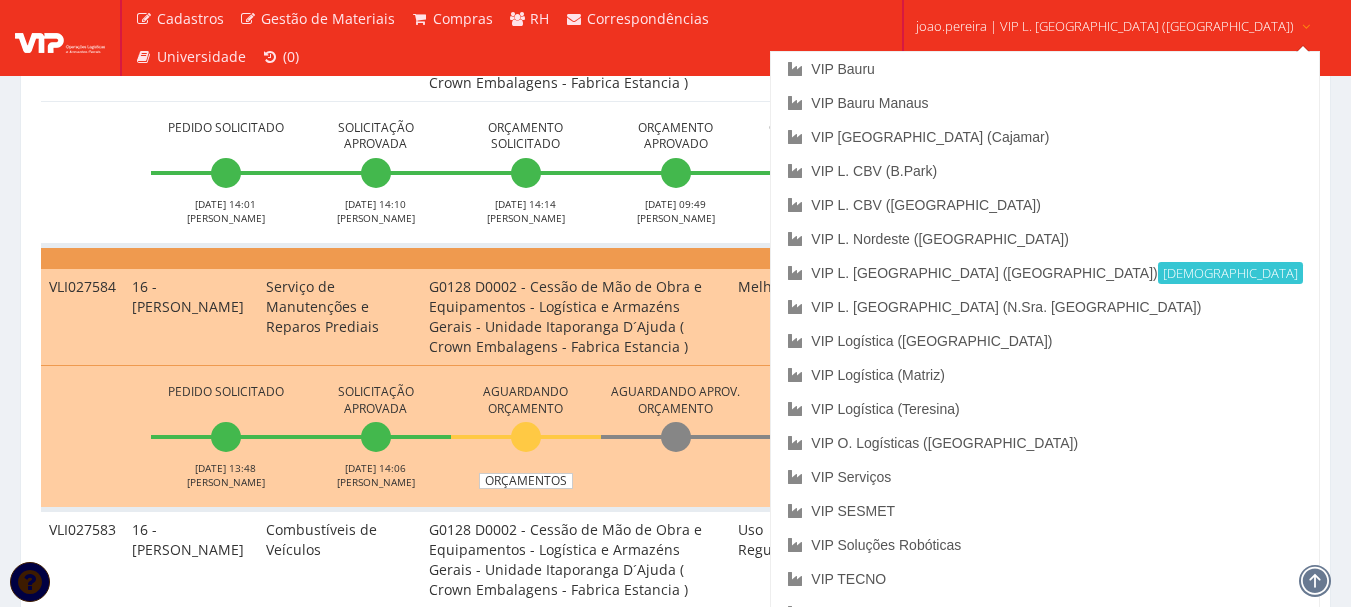 click on "joao.pereira | VIP L. Sergipe (Itaporanga)" at bounding box center (1105, 26) 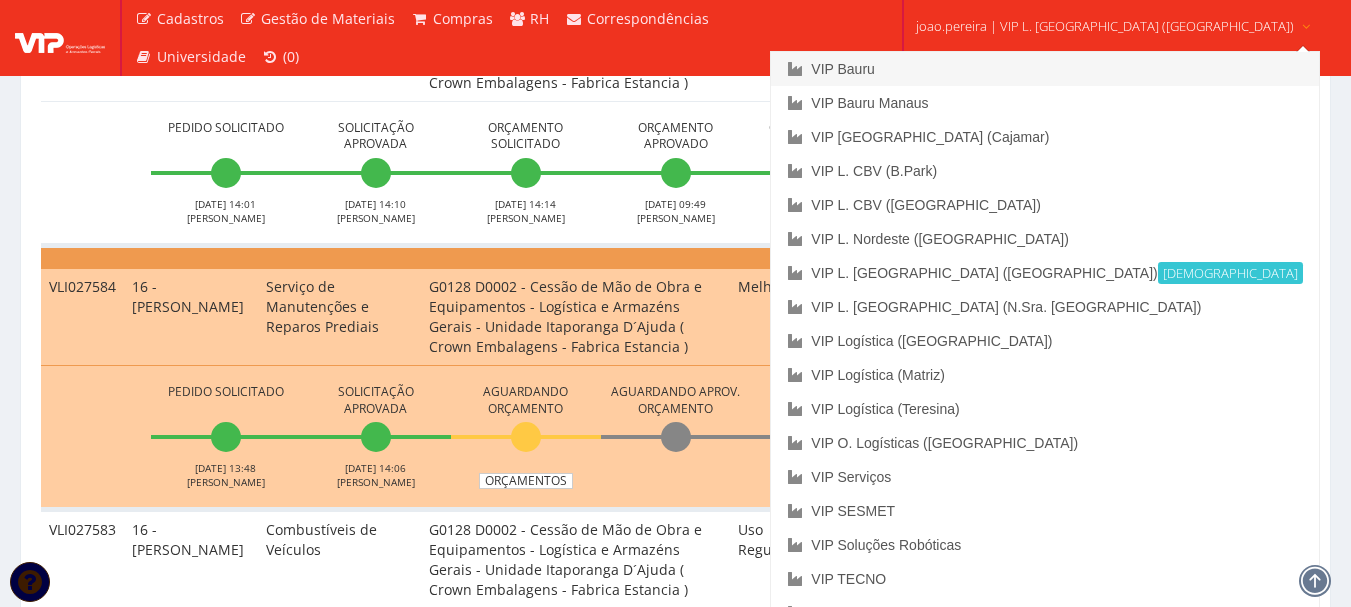 click on "VIP Bauru" at bounding box center (1044, 69) 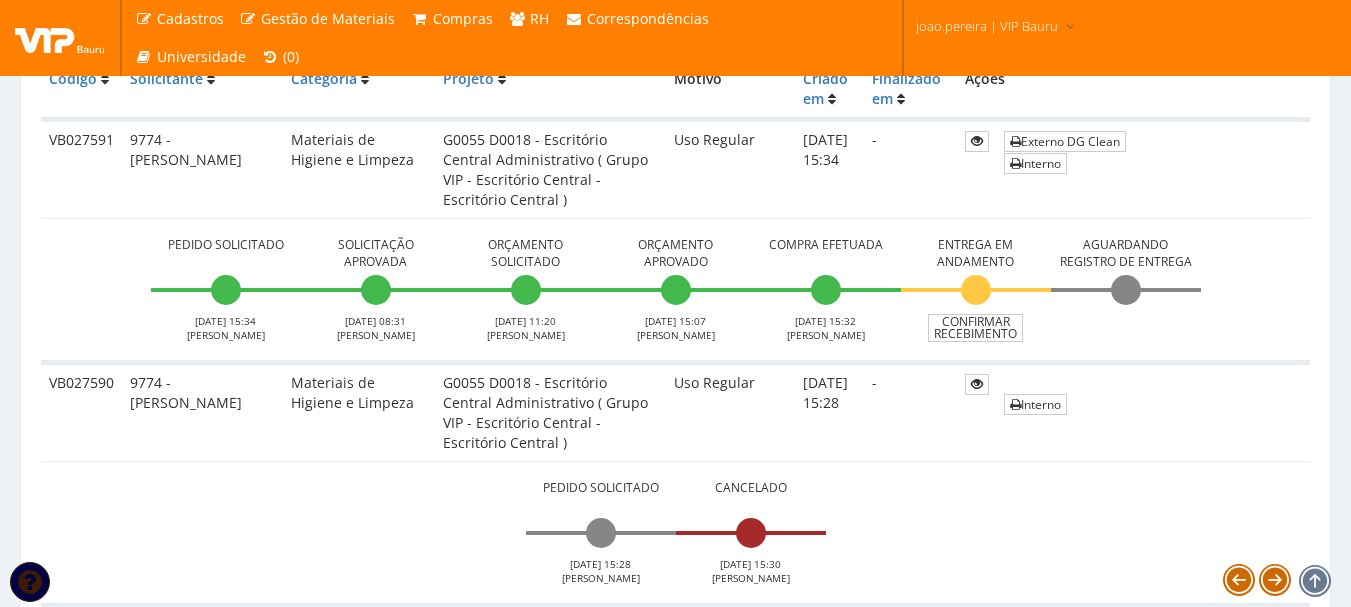 scroll, scrollTop: 500, scrollLeft: 0, axis: vertical 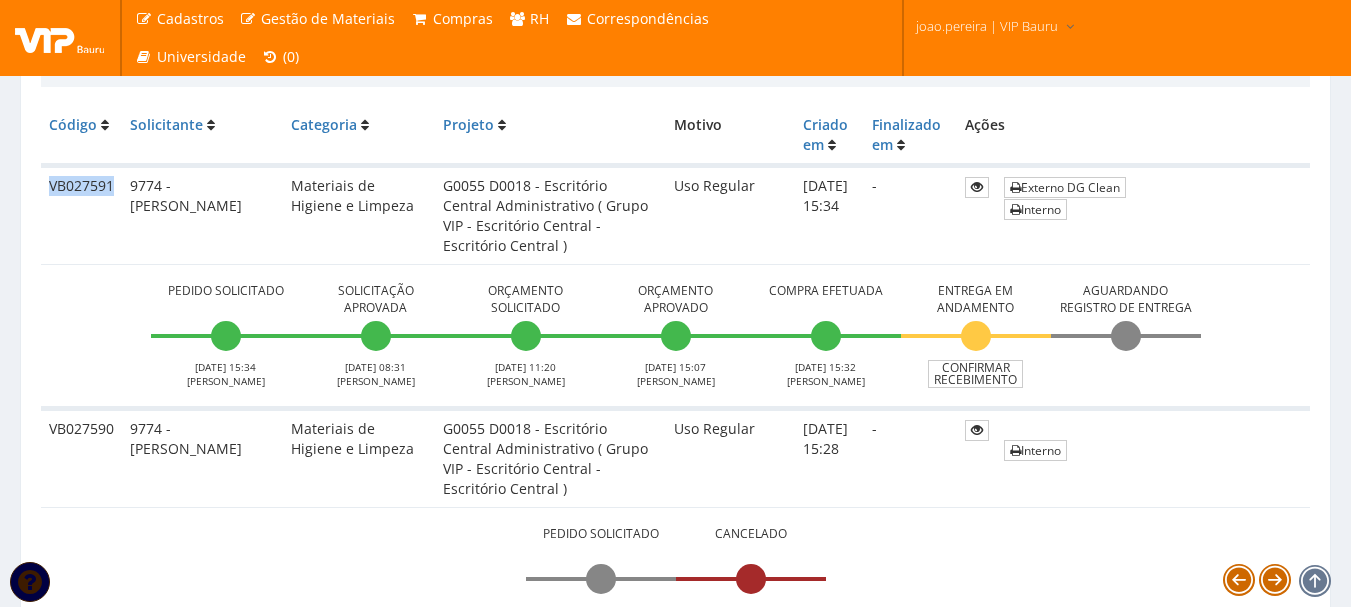 drag, startPoint x: 112, startPoint y: 186, endPoint x: 42, endPoint y: 183, distance: 70.064255 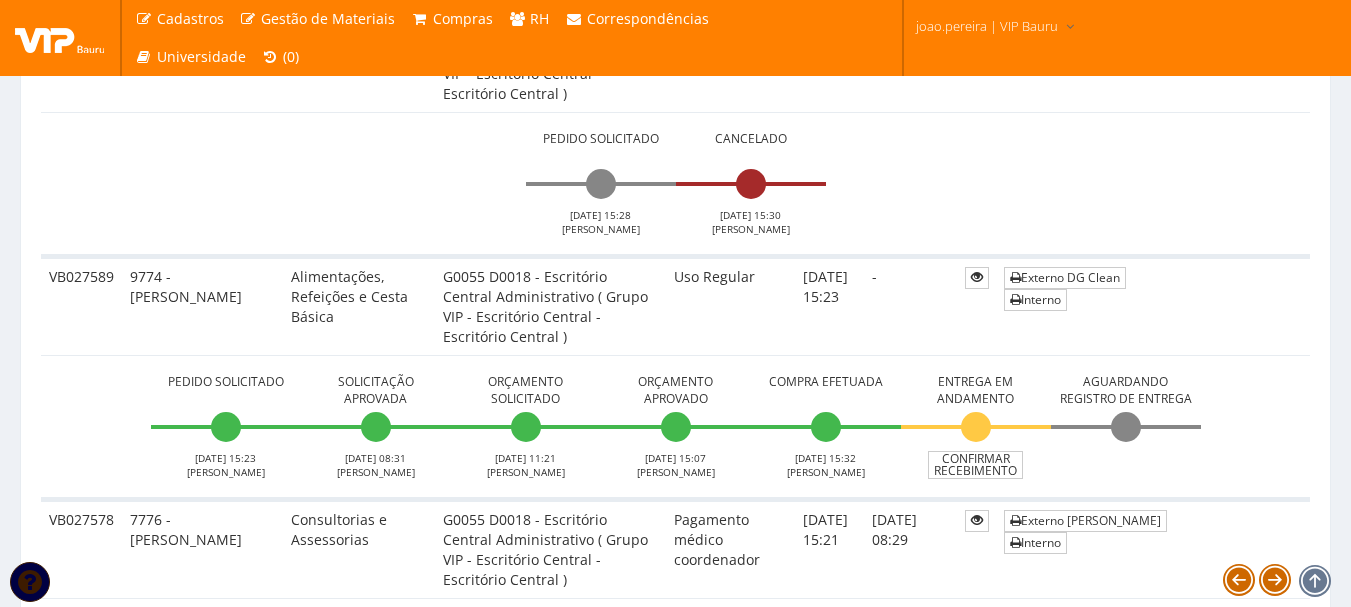 scroll, scrollTop: 900, scrollLeft: 0, axis: vertical 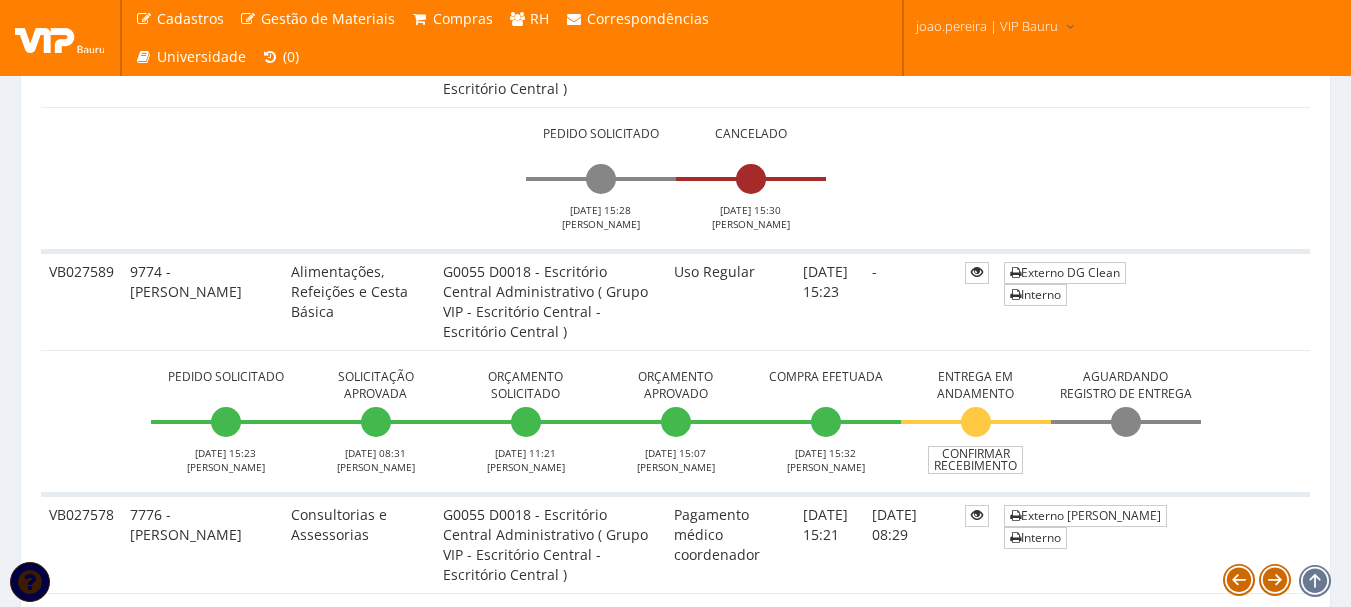 click on "VB027589" at bounding box center (81, 300) 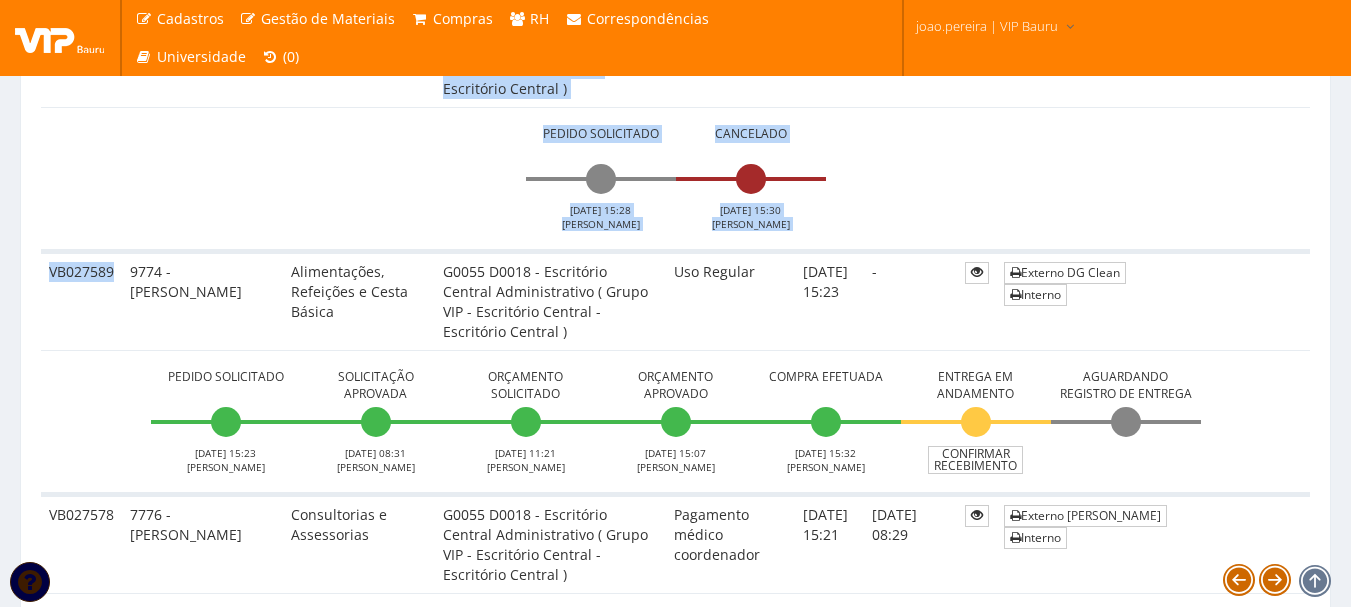 drag, startPoint x: 111, startPoint y: 270, endPoint x: 0, endPoint y: 270, distance: 111 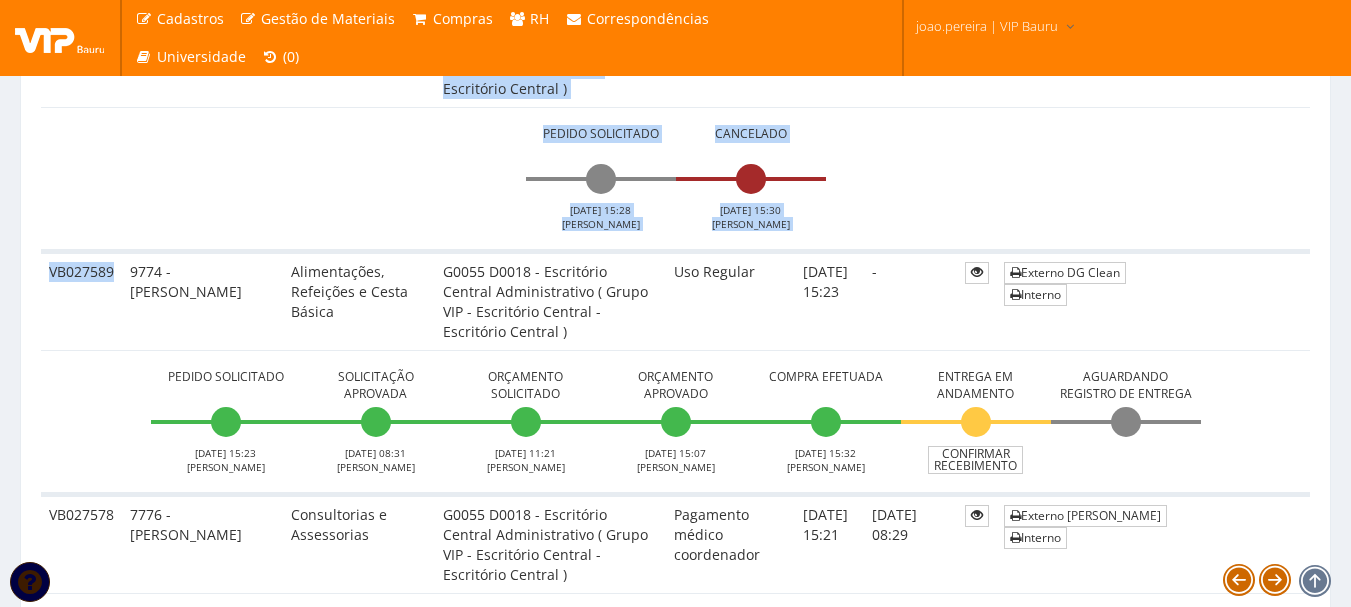 click on "VB027589" at bounding box center (81, 300) 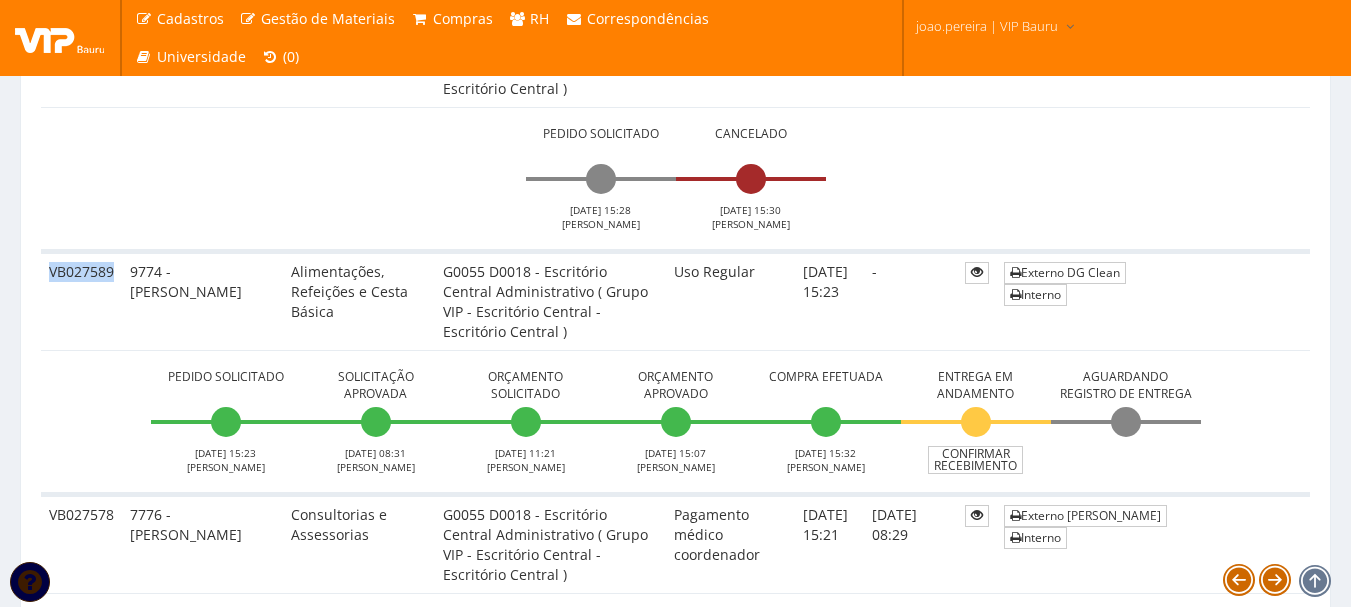 drag, startPoint x: 112, startPoint y: 273, endPoint x: 50, endPoint y: 274, distance: 62.008064 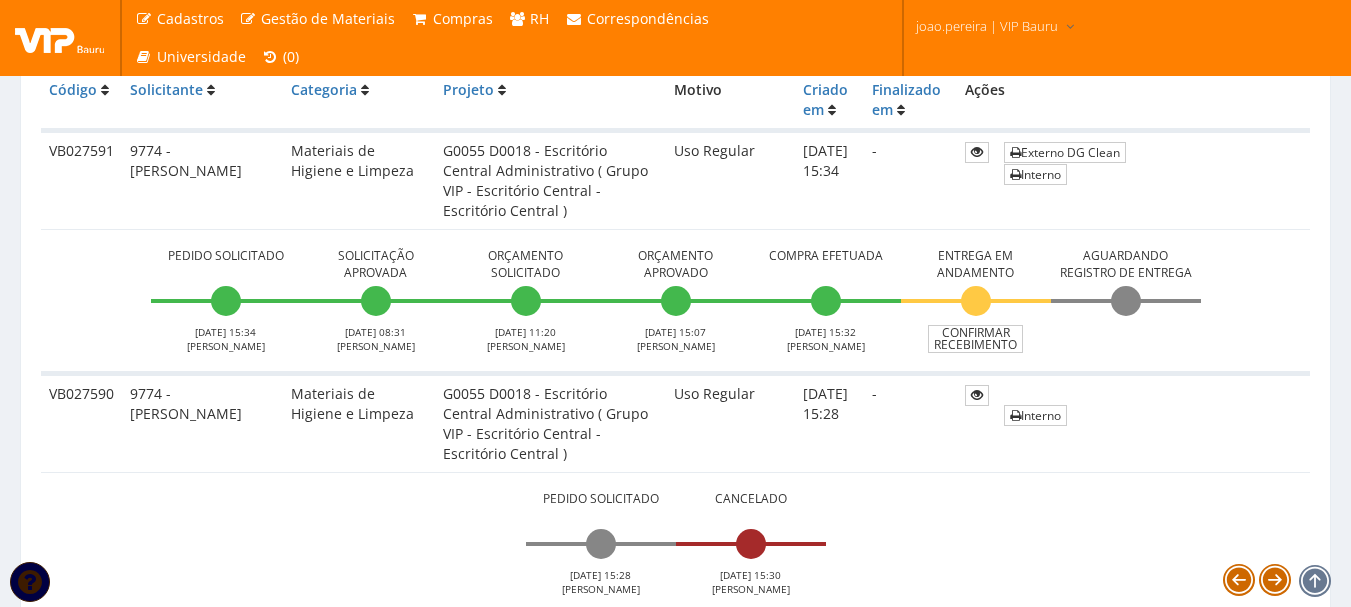 scroll, scrollTop: 300, scrollLeft: 0, axis: vertical 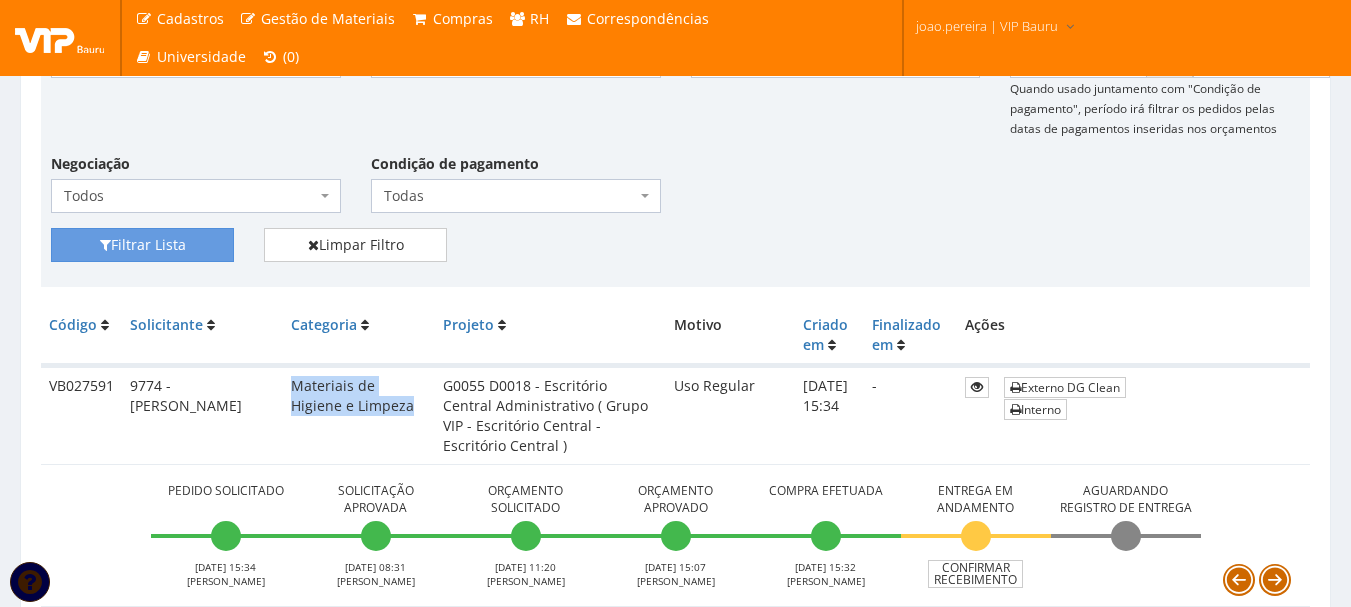 drag, startPoint x: 378, startPoint y: 406, endPoint x: 260, endPoint y: 387, distance: 119.519875 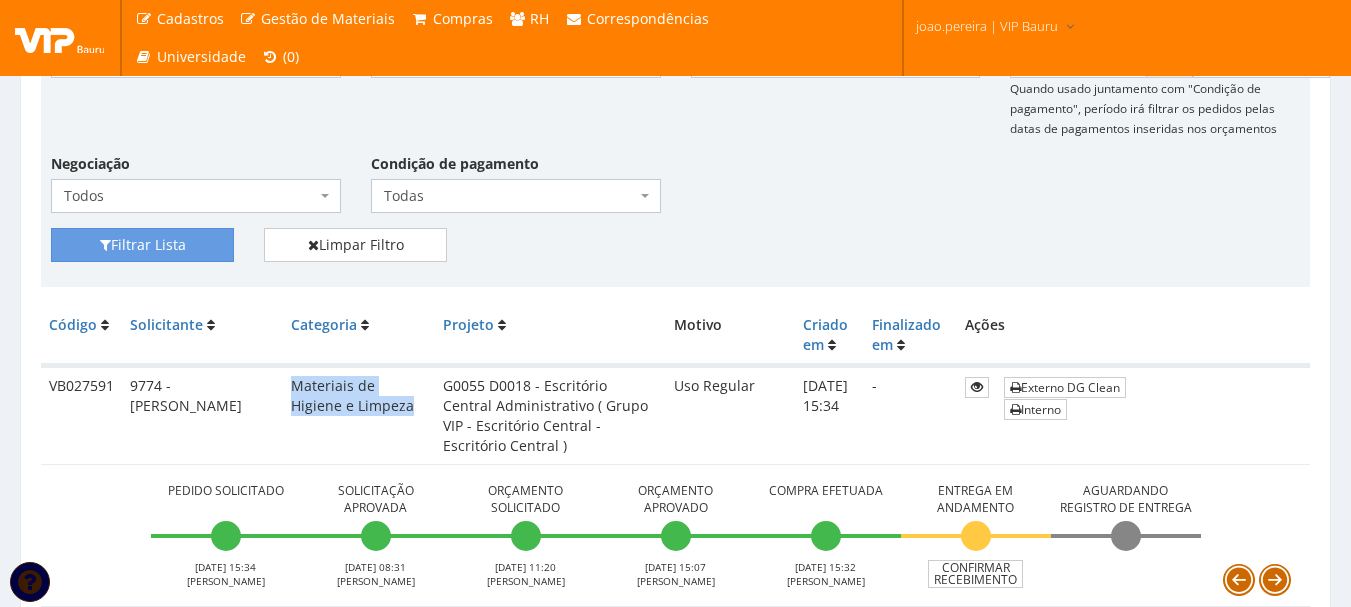 copy on "Materiais de Higiene e Limpeza" 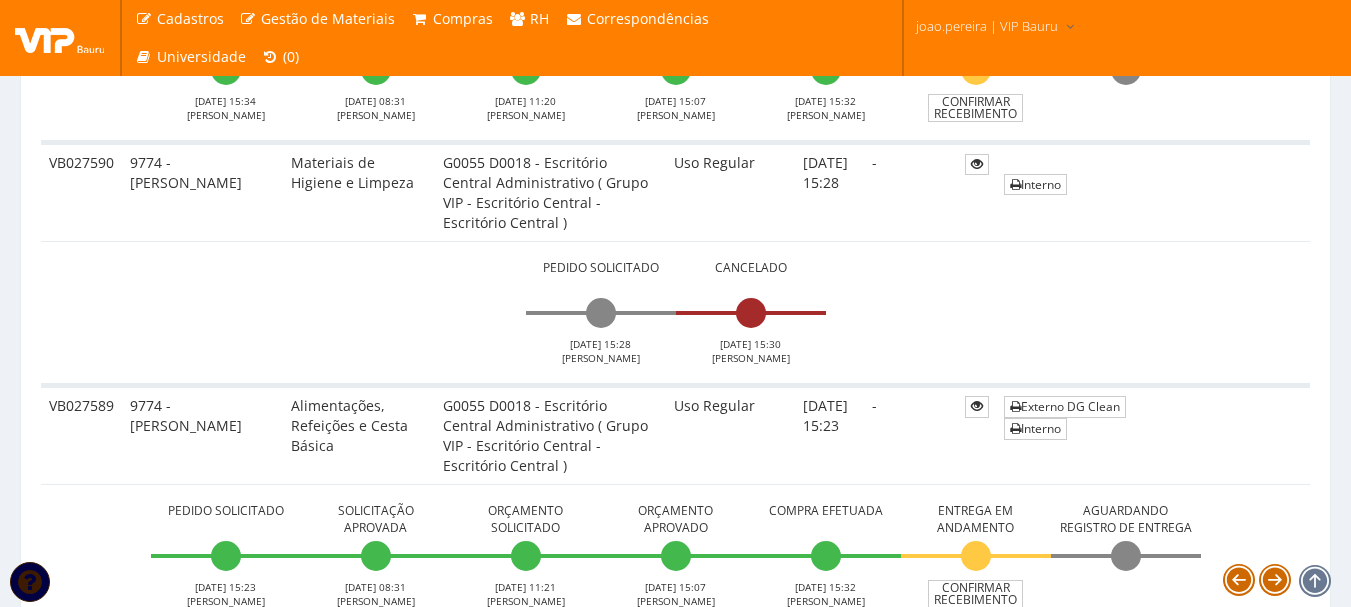 scroll, scrollTop: 800, scrollLeft: 0, axis: vertical 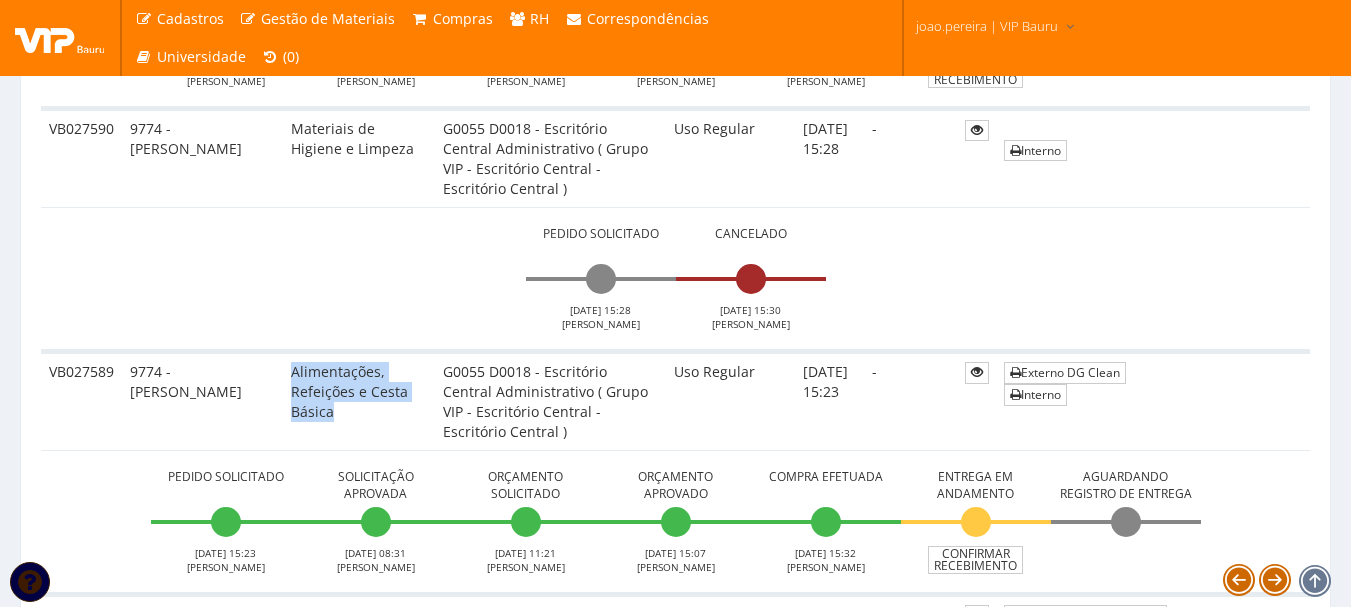 drag, startPoint x: 308, startPoint y: 416, endPoint x: 264, endPoint y: 374, distance: 60.827625 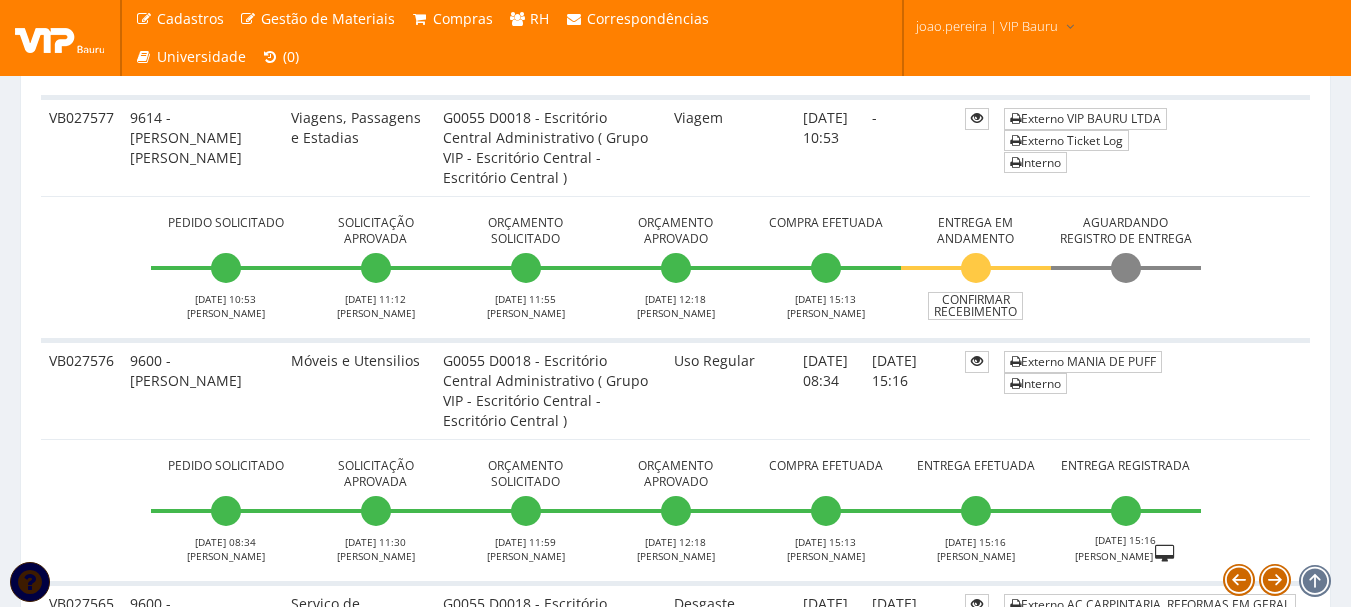 scroll, scrollTop: 1500, scrollLeft: 0, axis: vertical 